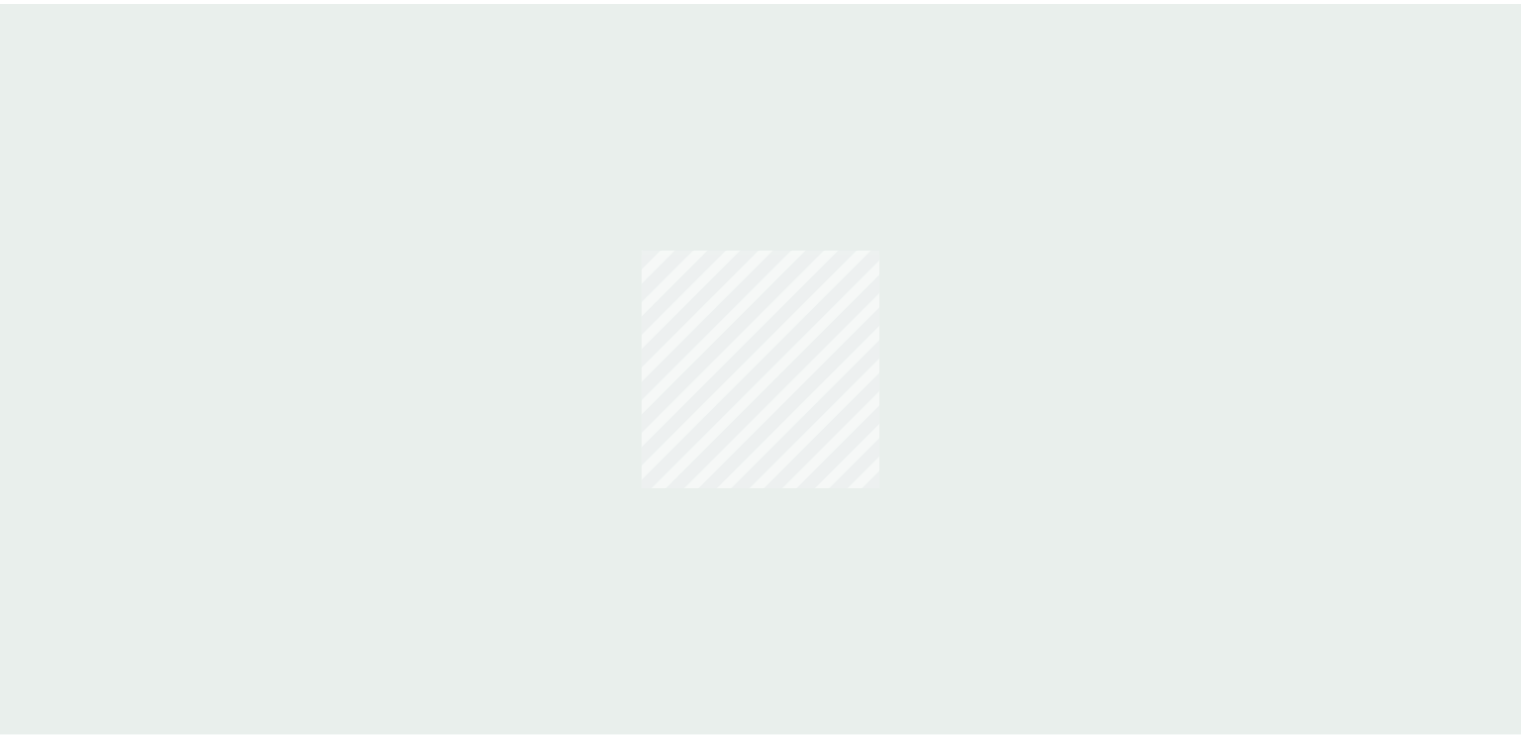 scroll, scrollTop: 0, scrollLeft: 0, axis: both 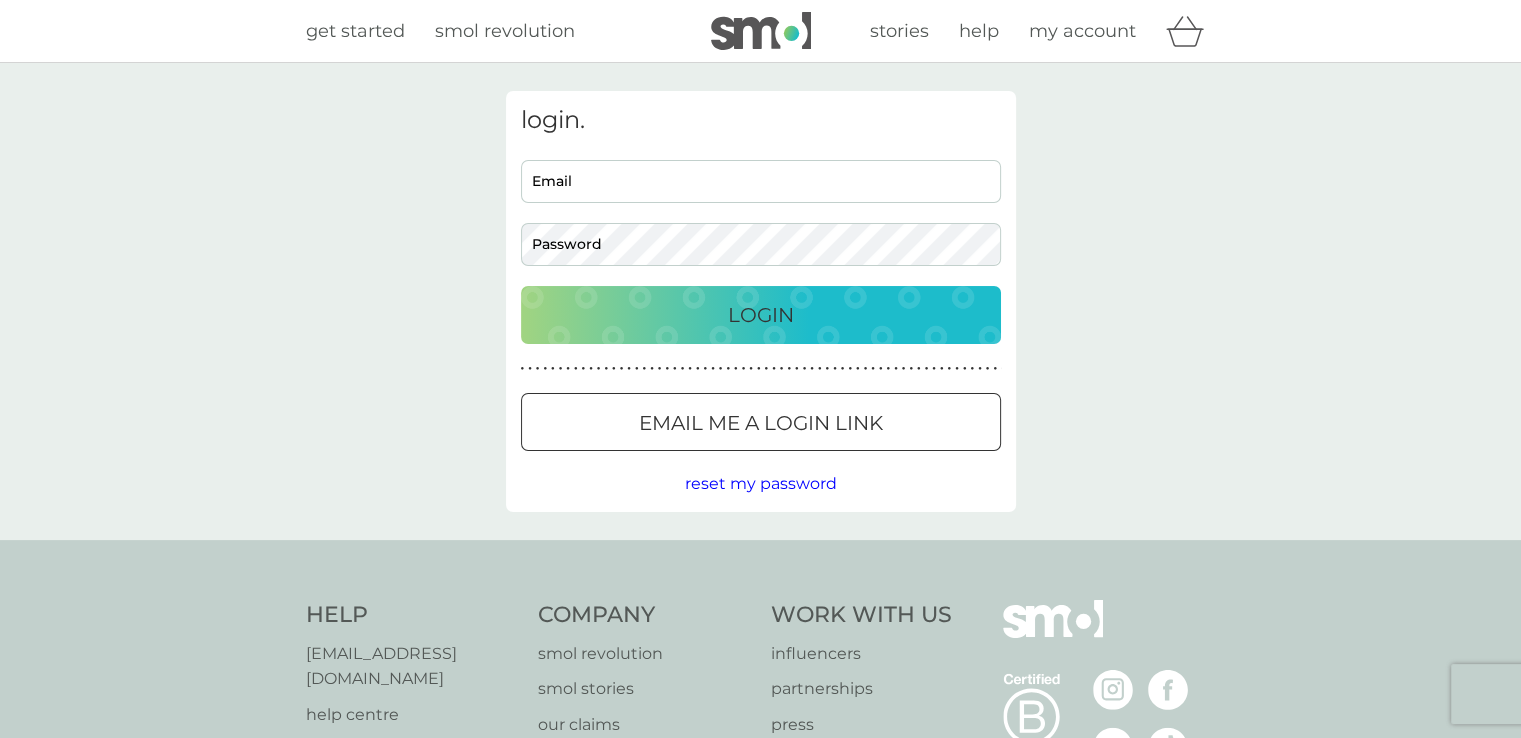 type on "hannahelizabethbenson@outlook.com" 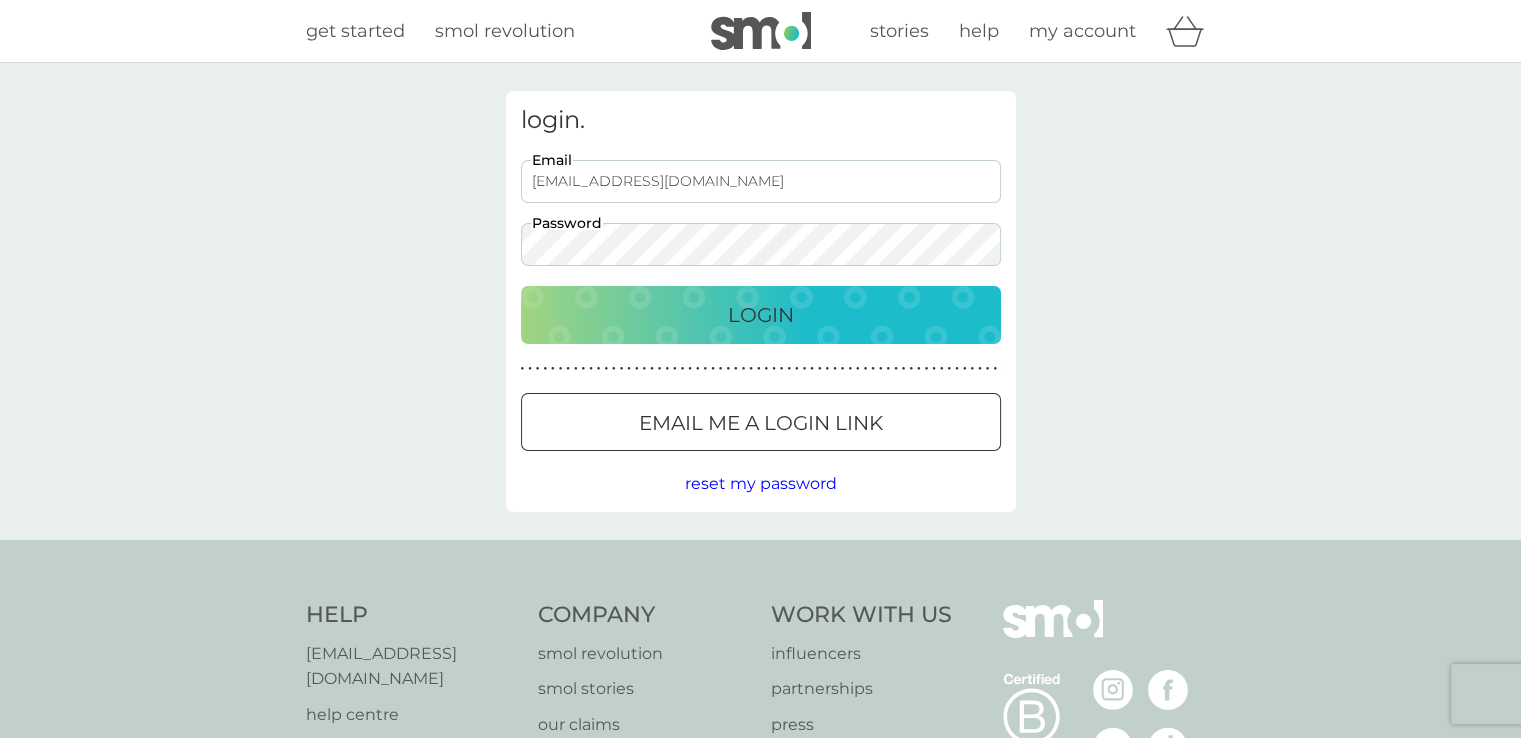click on "Login" at bounding box center [761, 315] 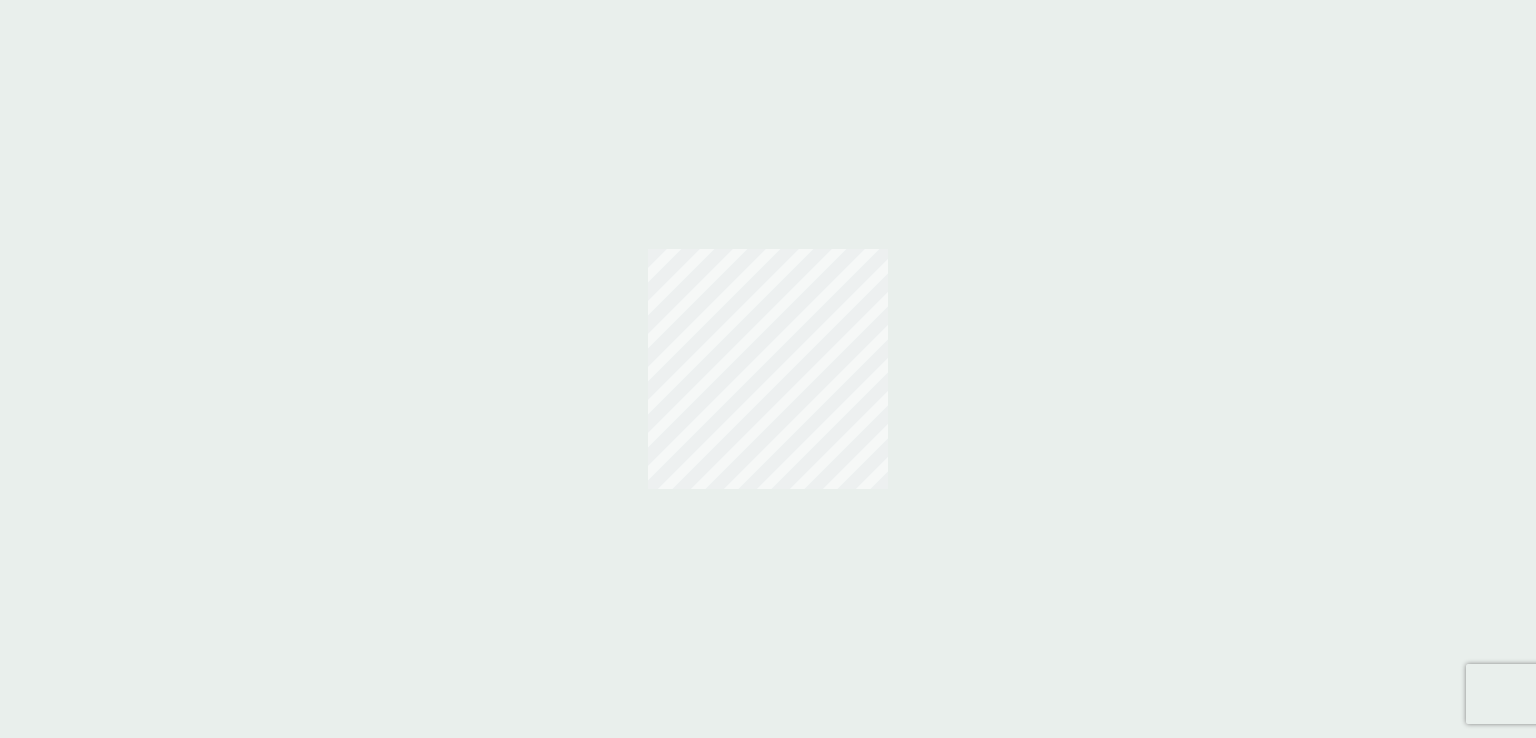 scroll, scrollTop: 0, scrollLeft: 0, axis: both 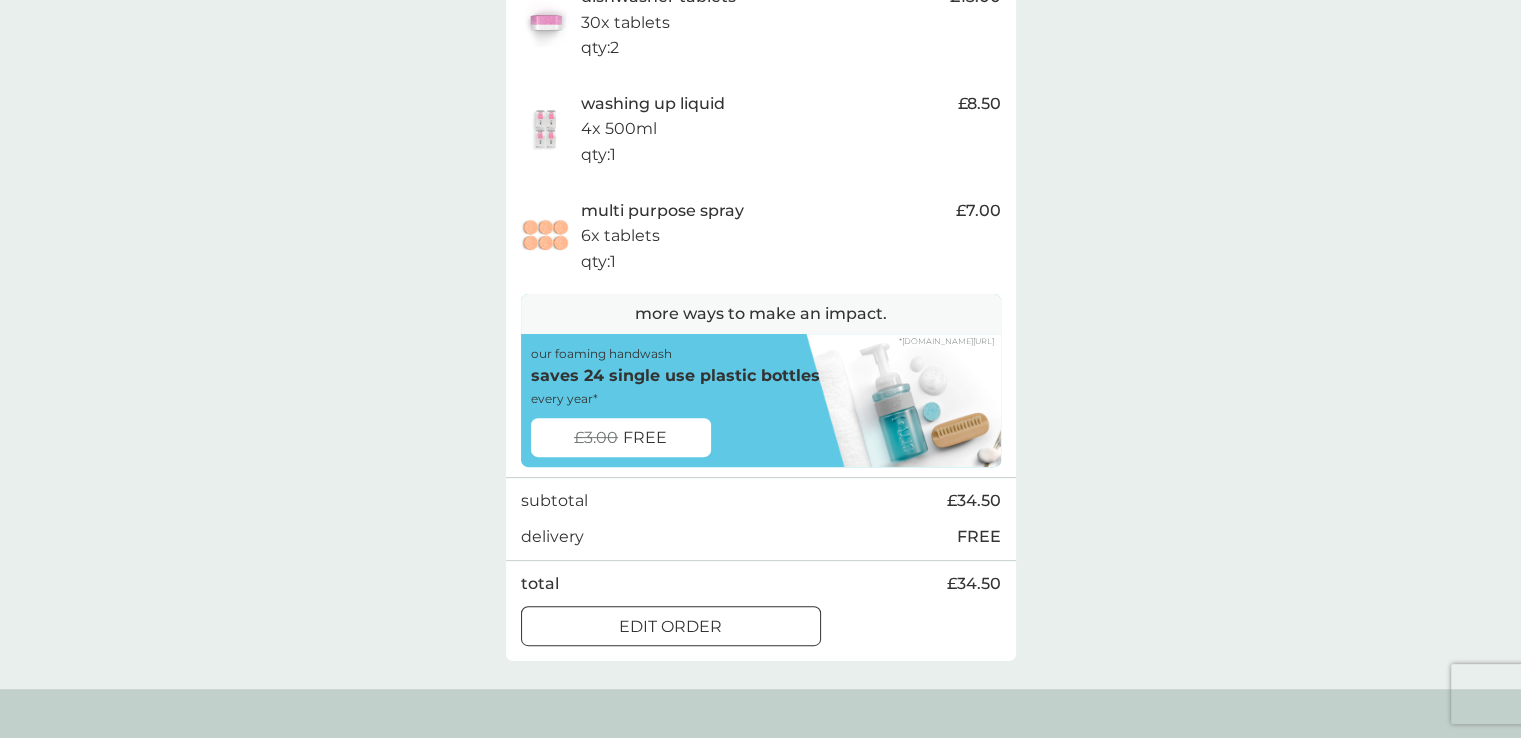 click on "edit order" at bounding box center [671, 627] 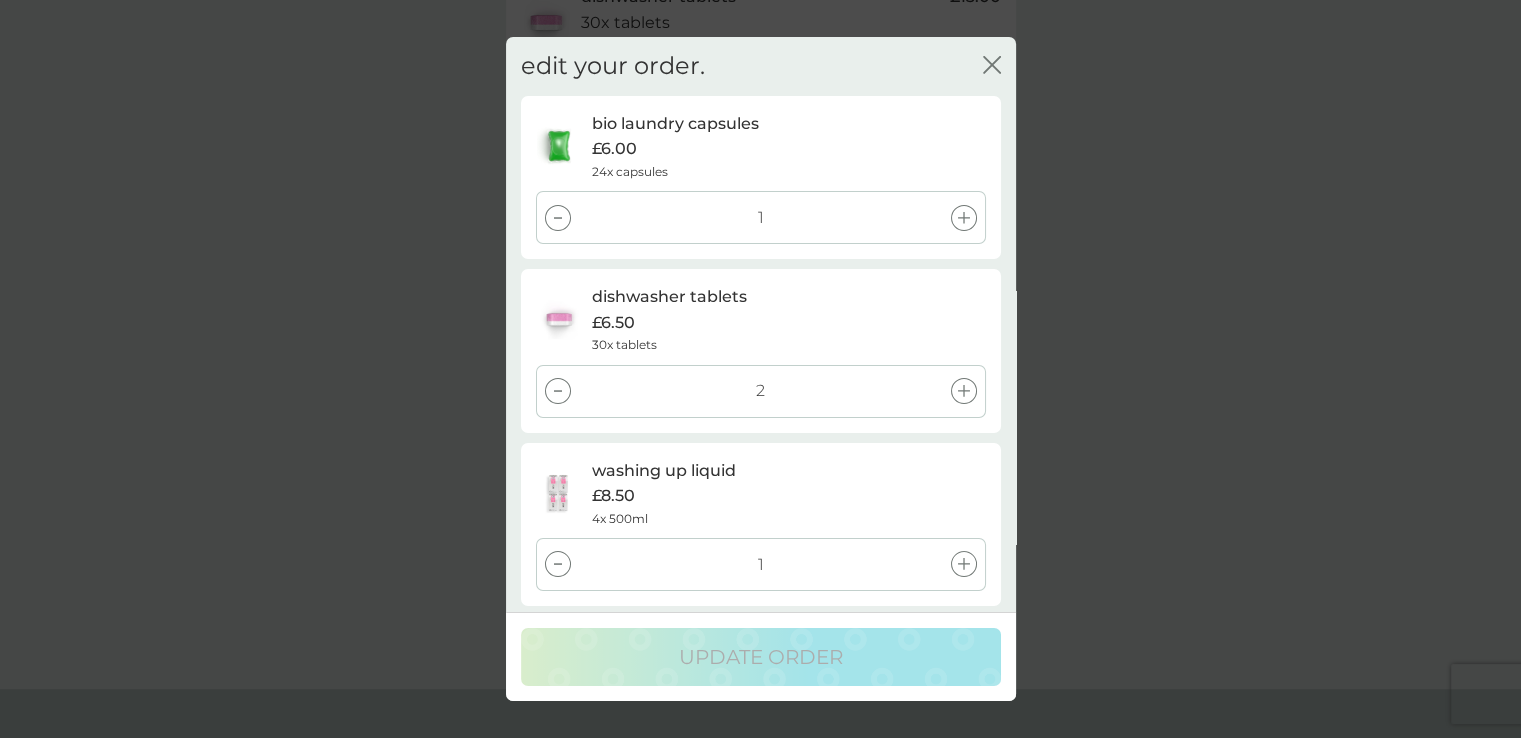 click 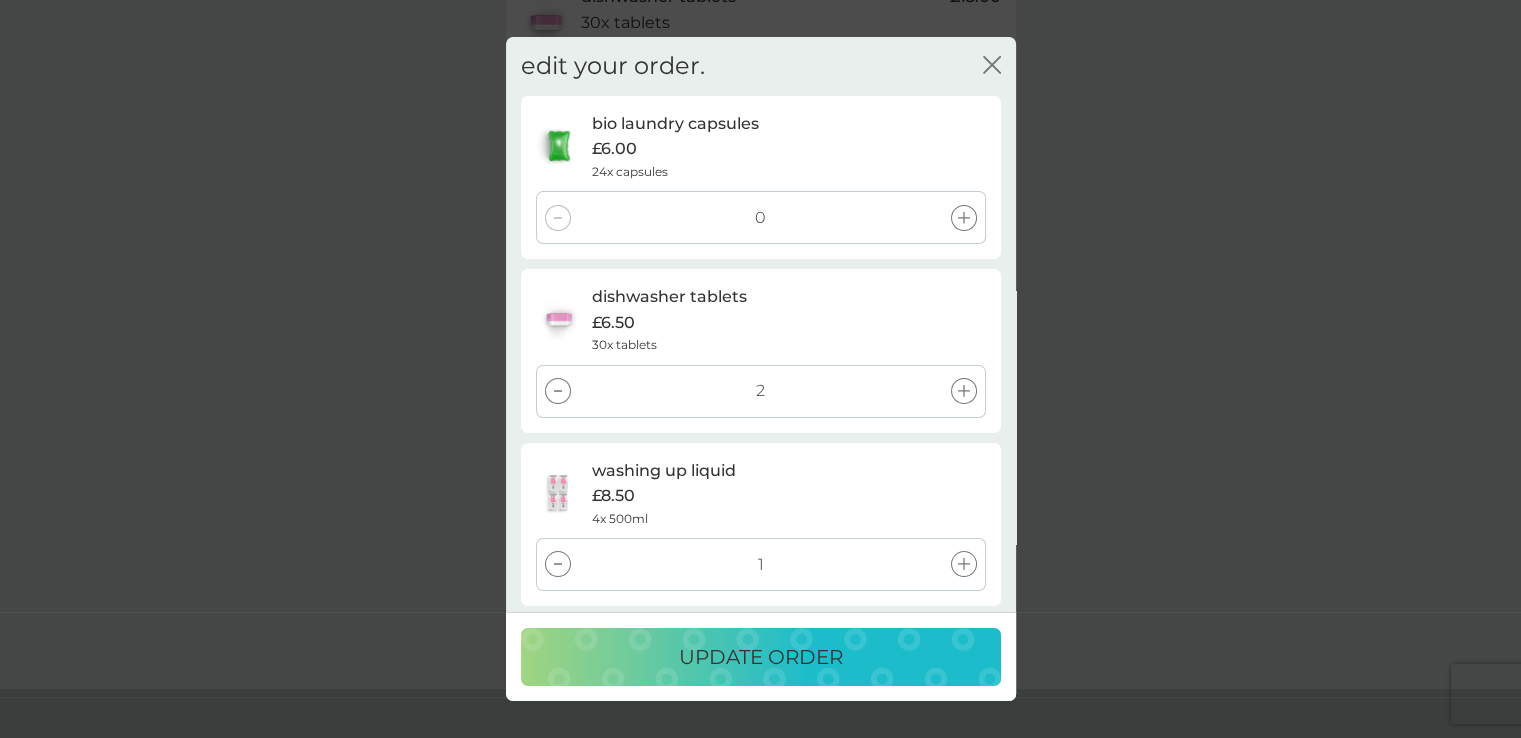 click at bounding box center (558, 391) 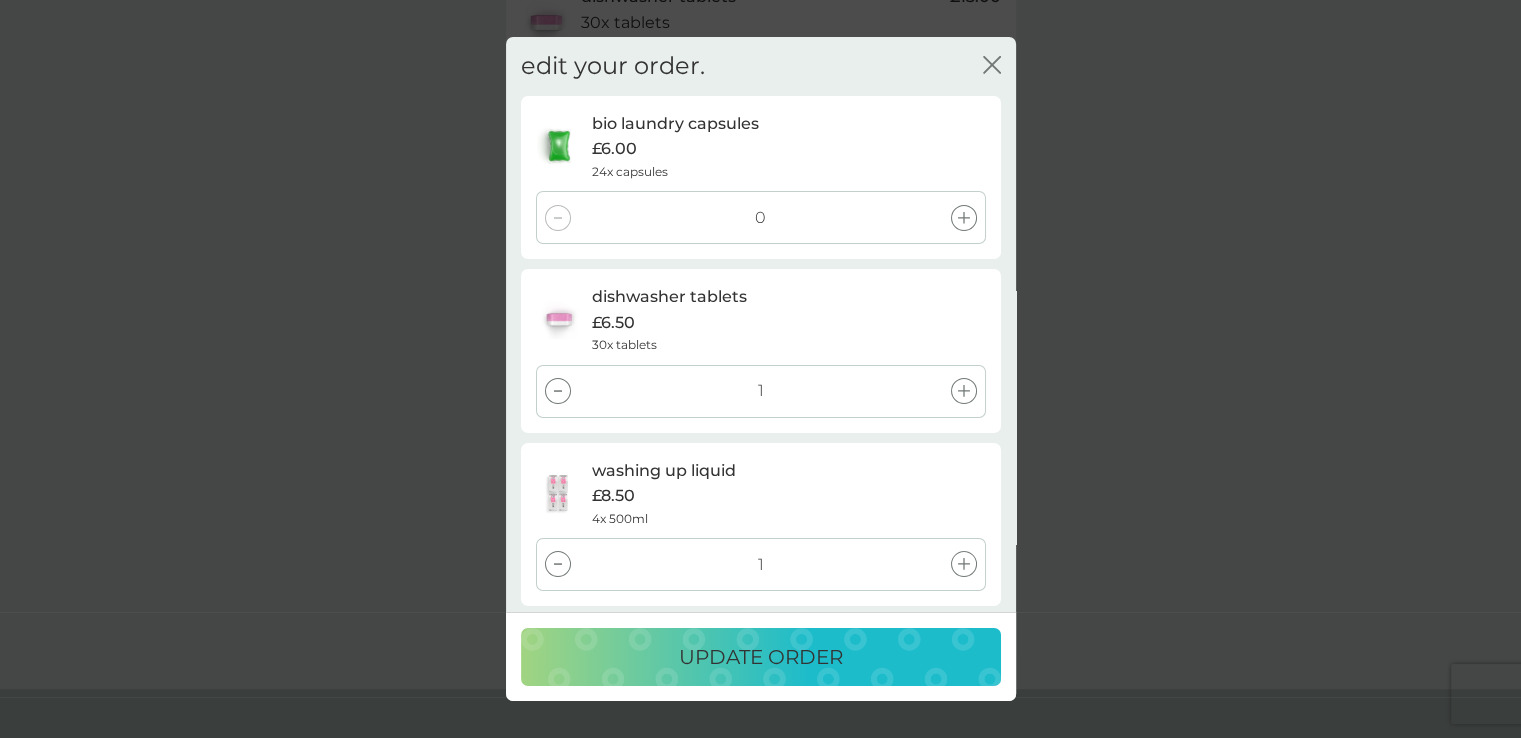 click at bounding box center [558, 391] 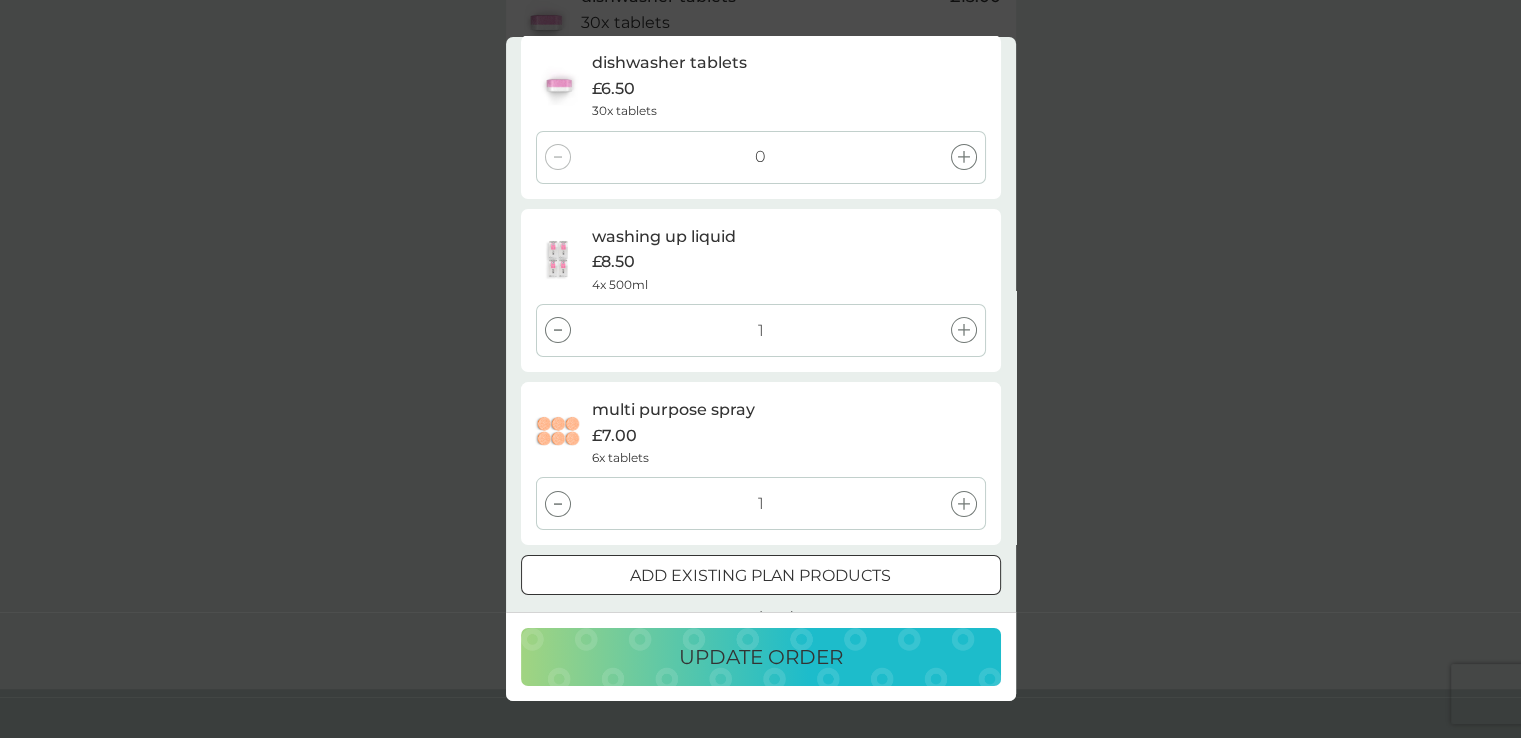 scroll, scrollTop: 235, scrollLeft: 0, axis: vertical 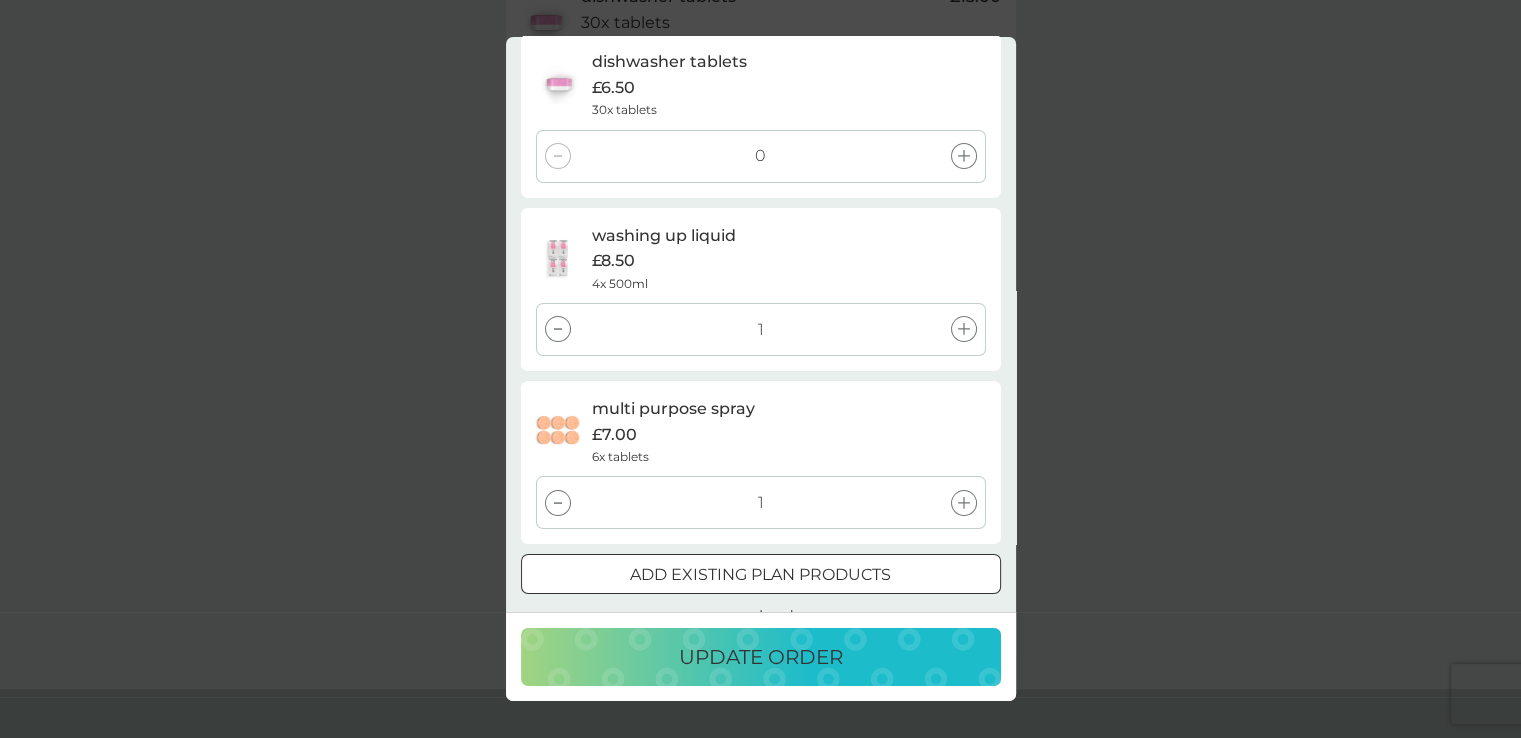click at bounding box center [558, 503] 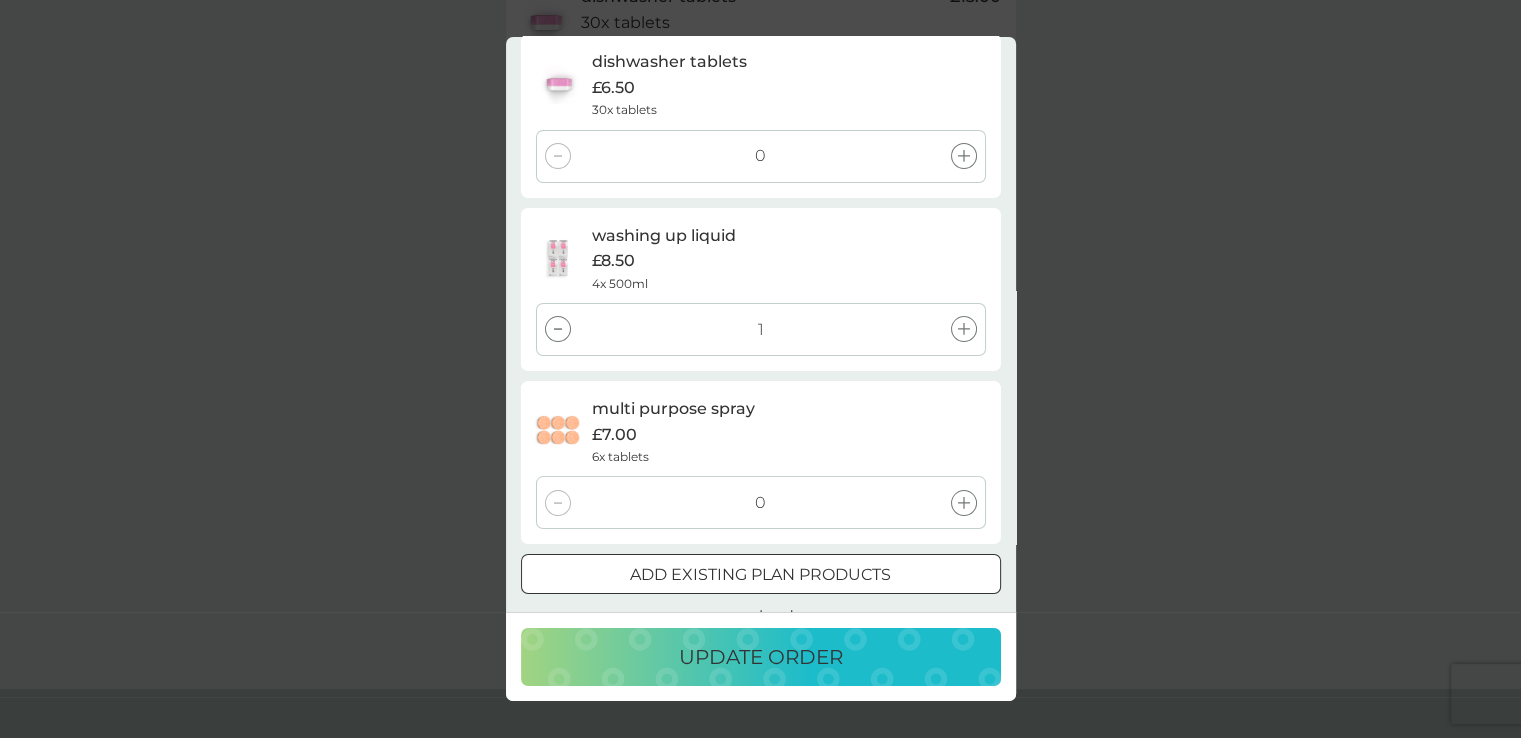 click at bounding box center (558, 503) 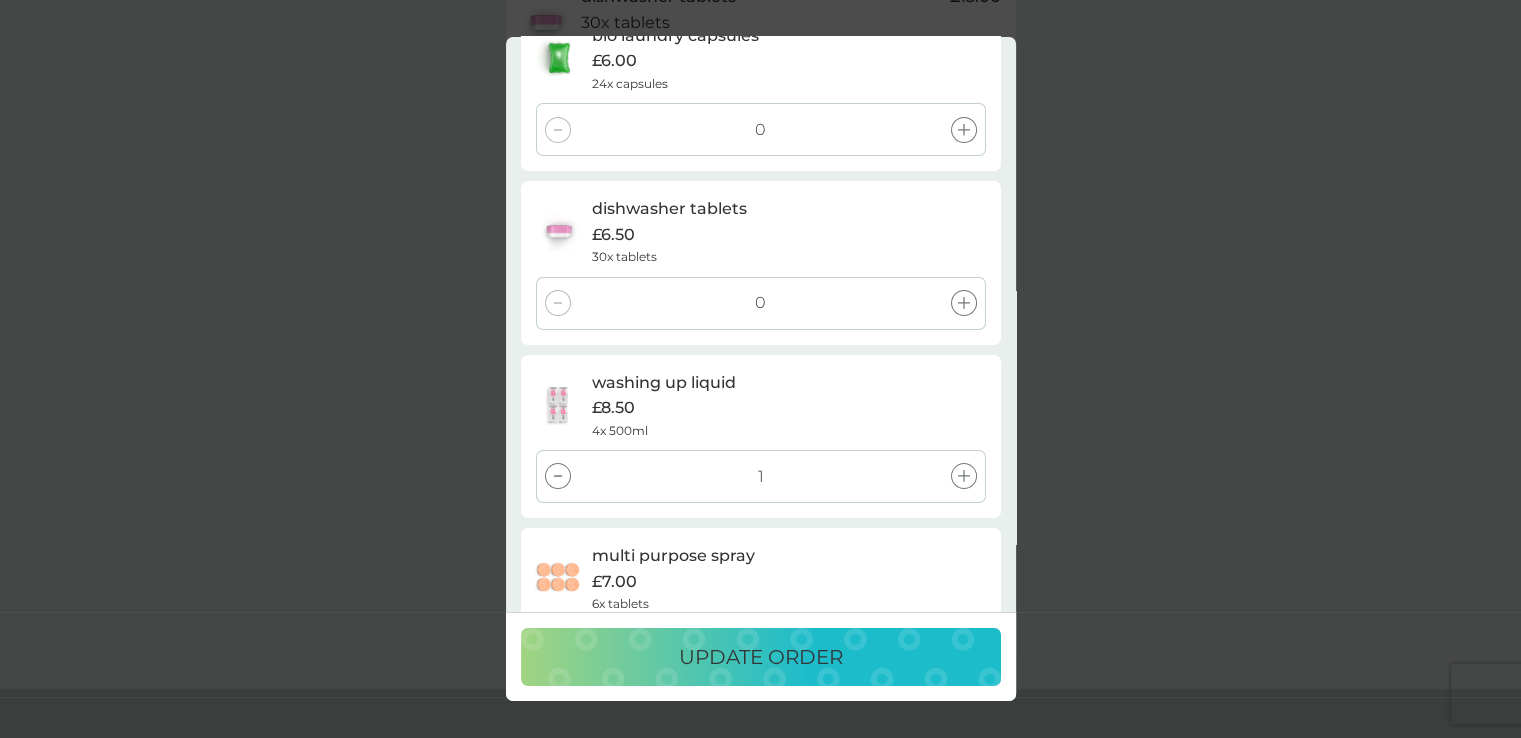 scroll, scrollTop: 268, scrollLeft: 0, axis: vertical 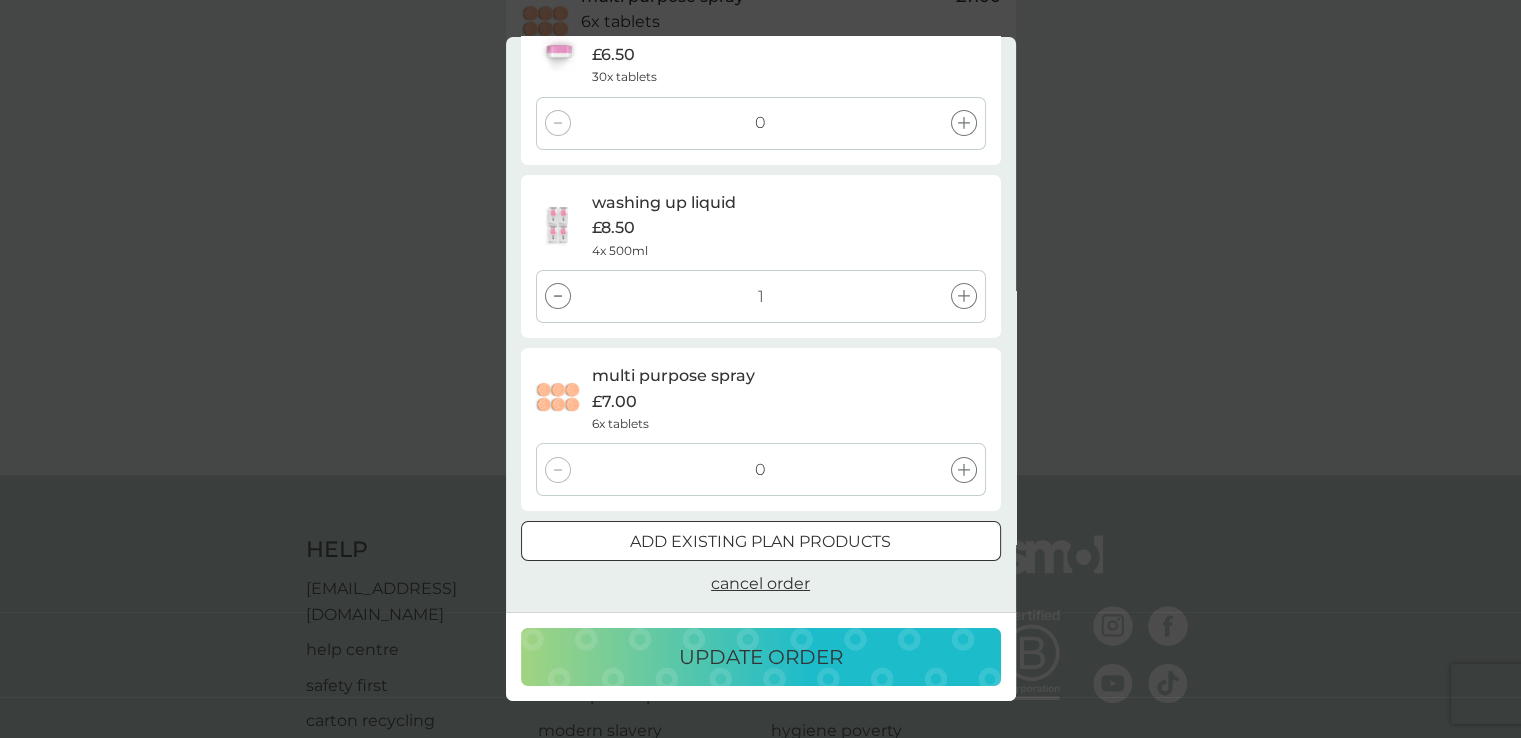 click on "update order" at bounding box center (761, 657) 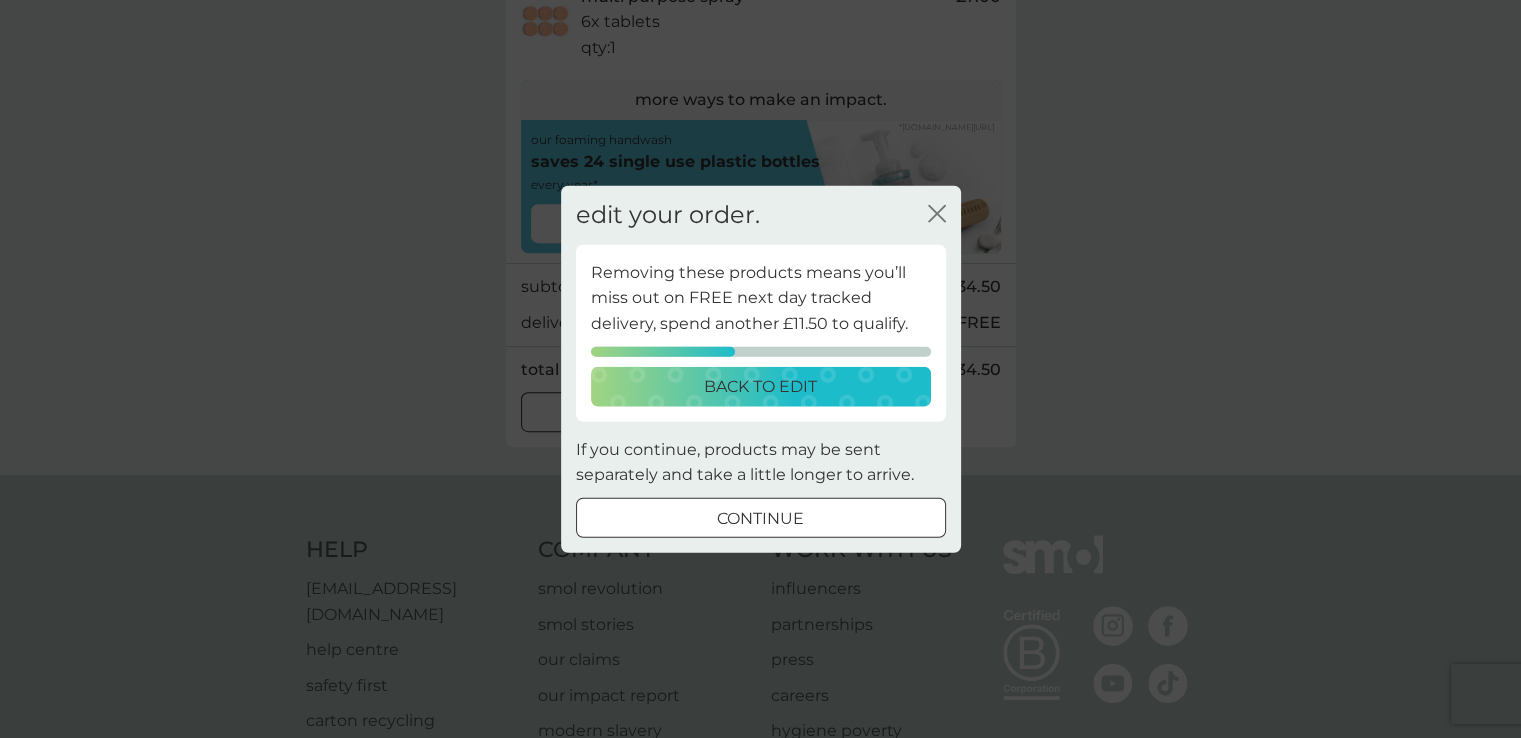 click on "continue" at bounding box center [760, 518] 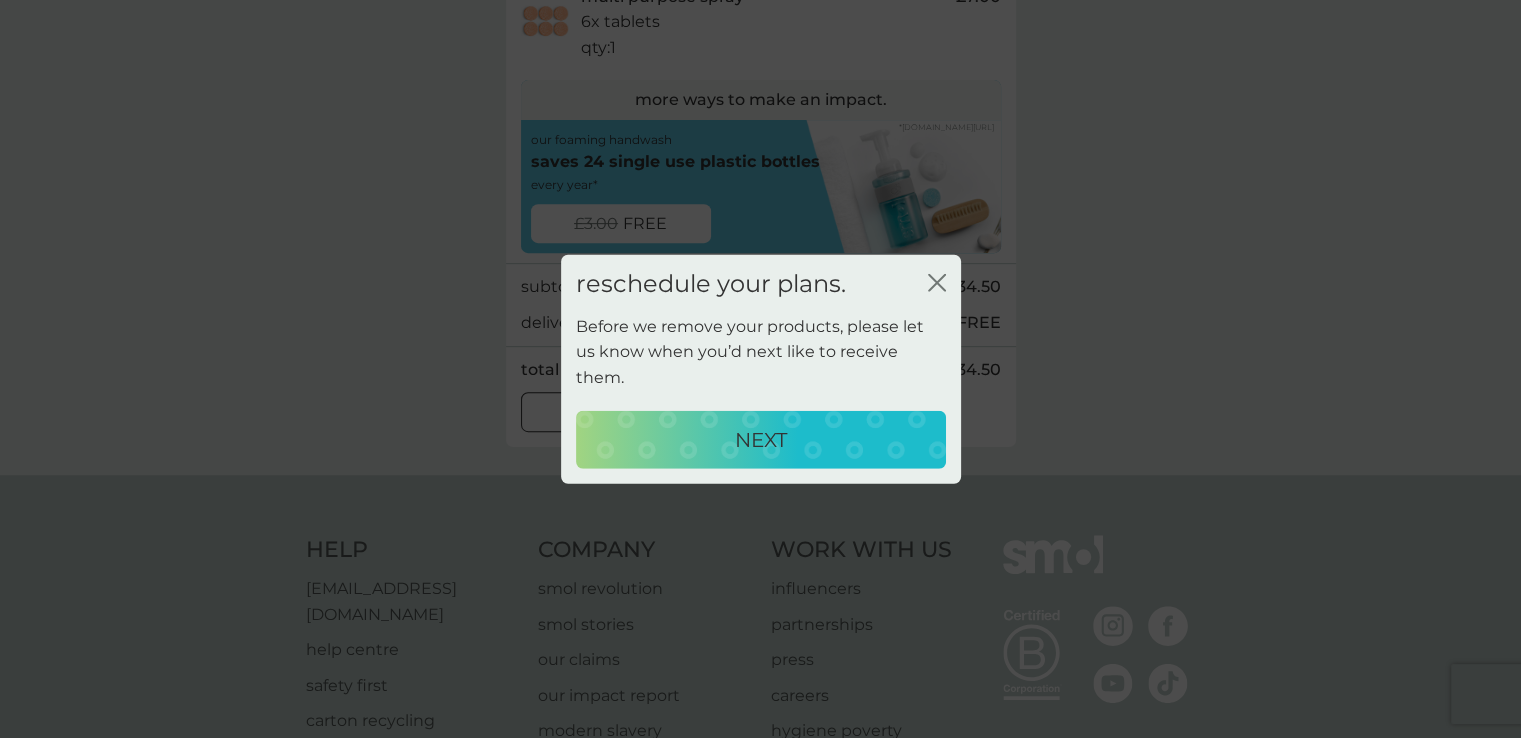 click on "NEXT" at bounding box center [761, 439] 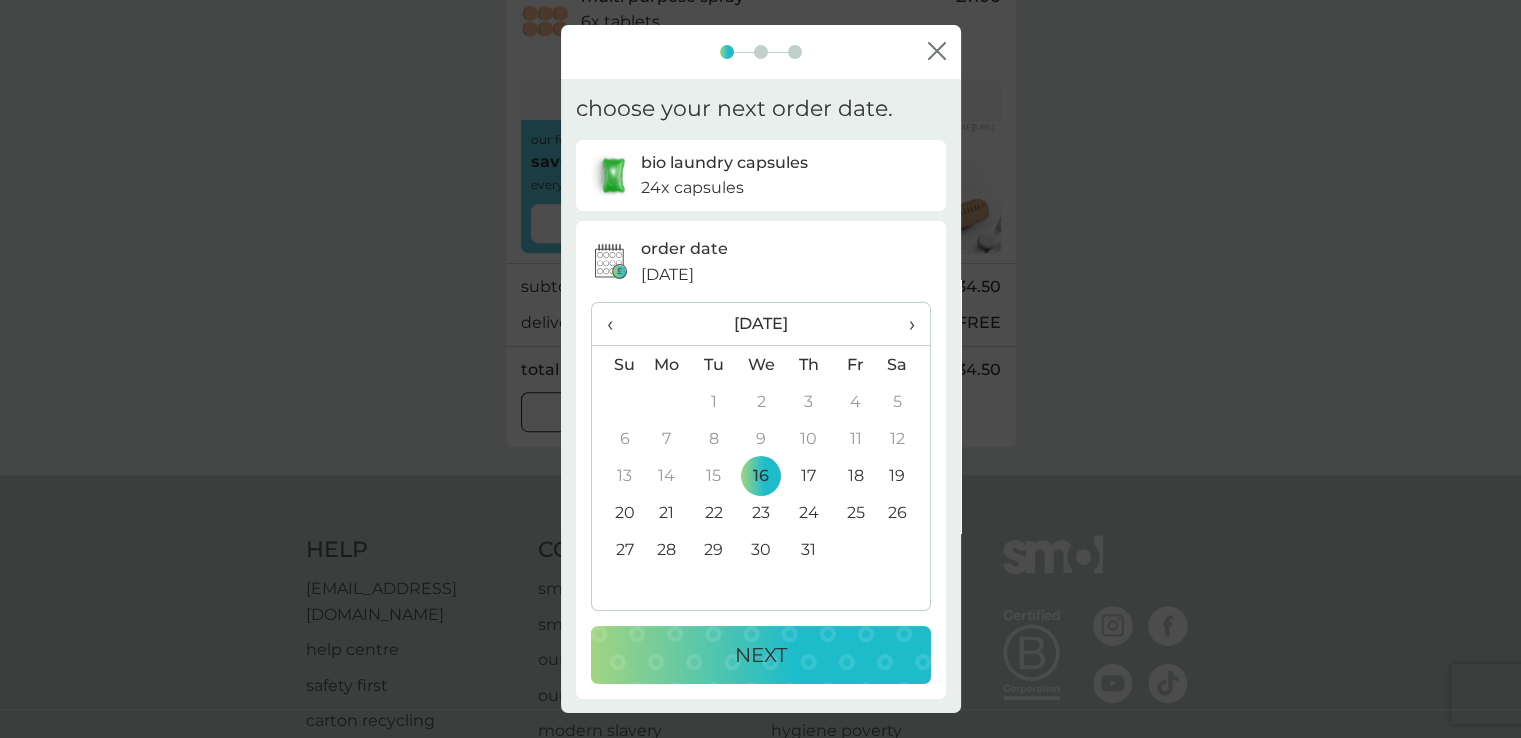 click on "›" at bounding box center [904, 324] 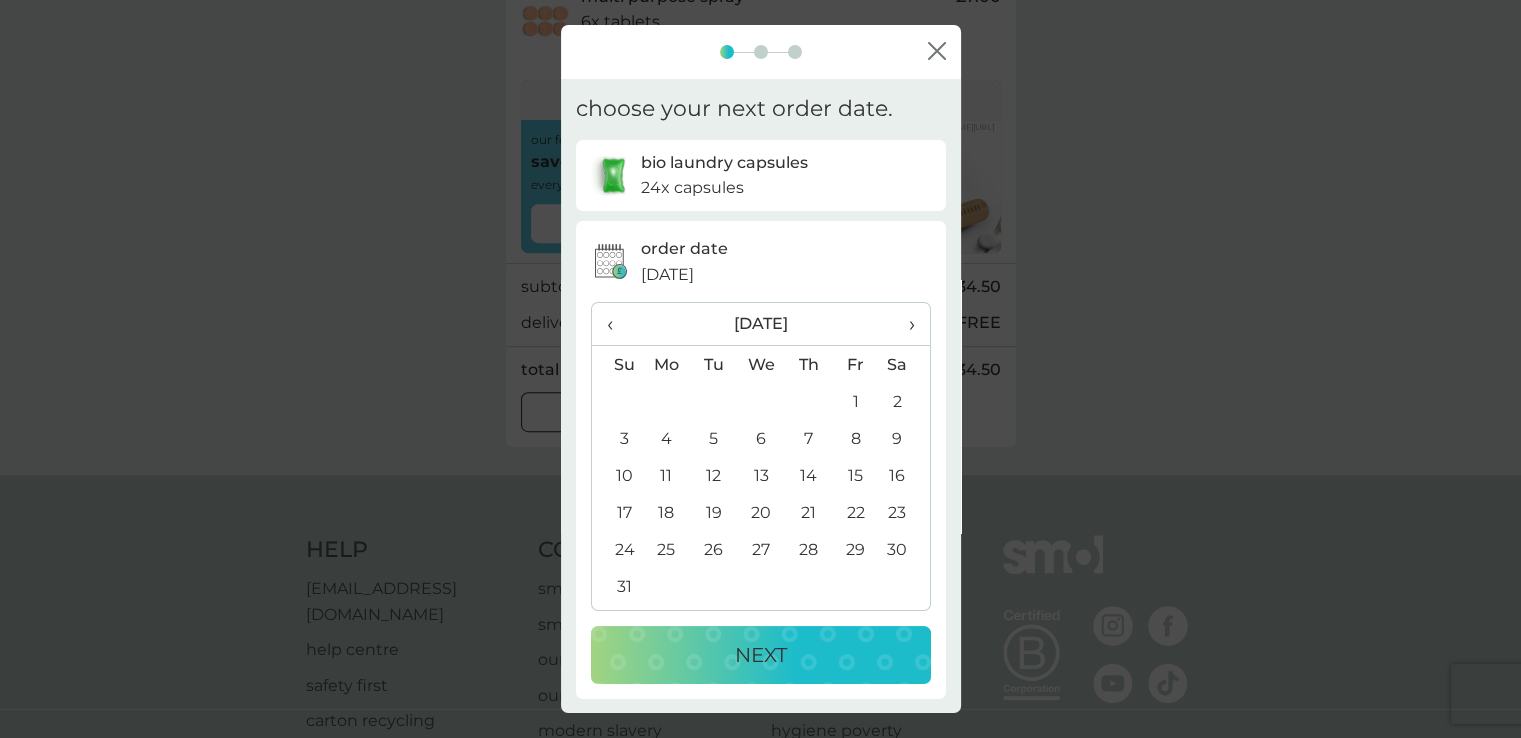click on "6" at bounding box center [761, 438] 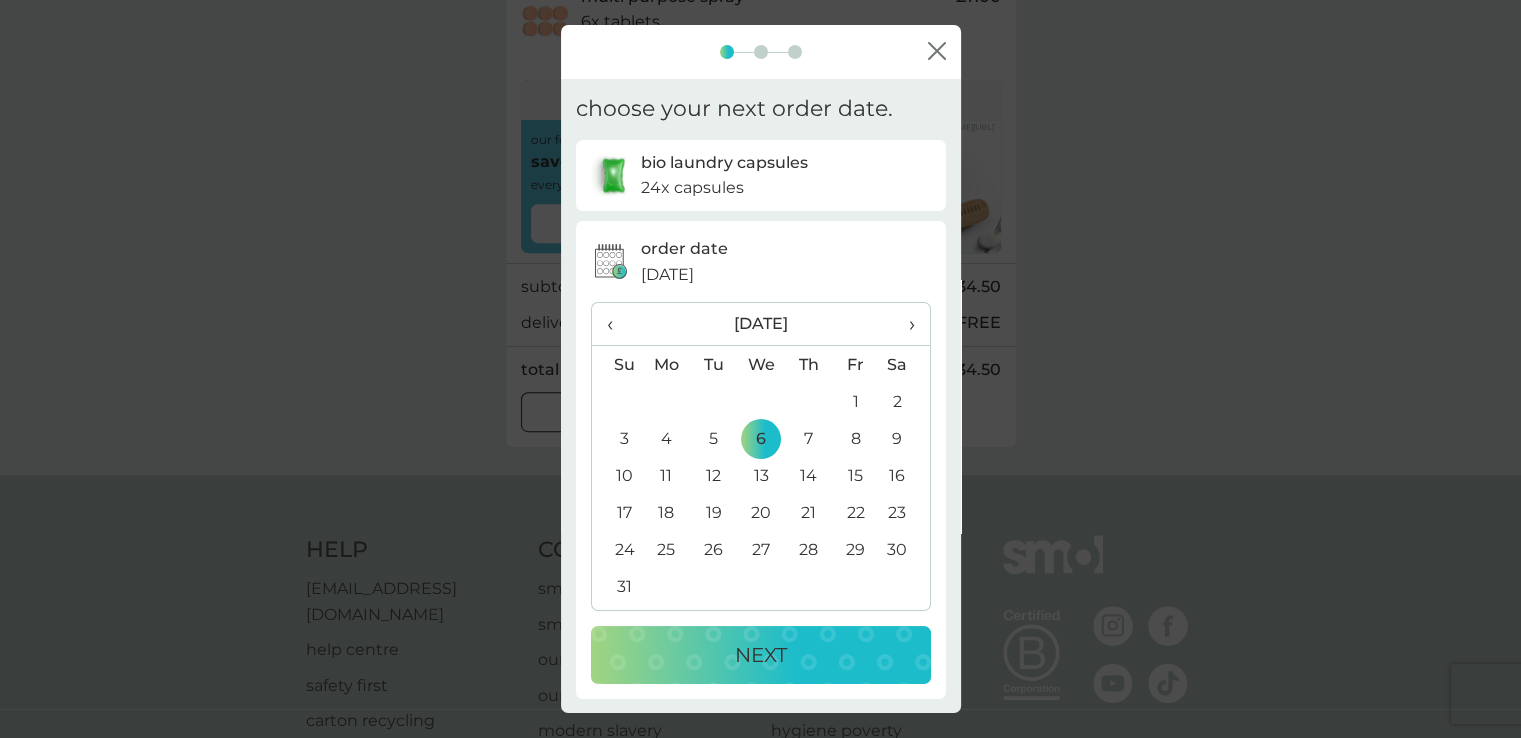 click on "NEXT" at bounding box center [761, 655] 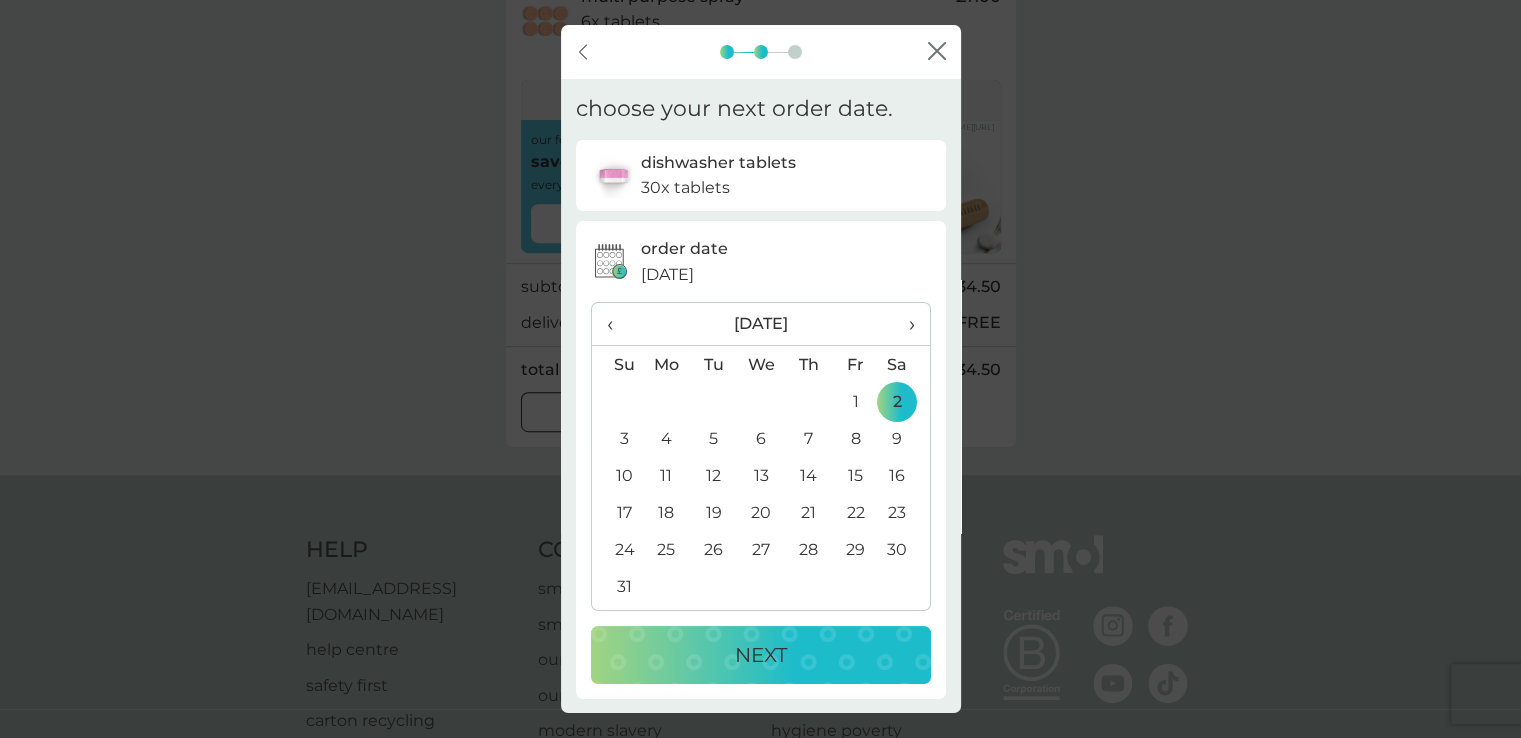 click on "›" at bounding box center (904, 324) 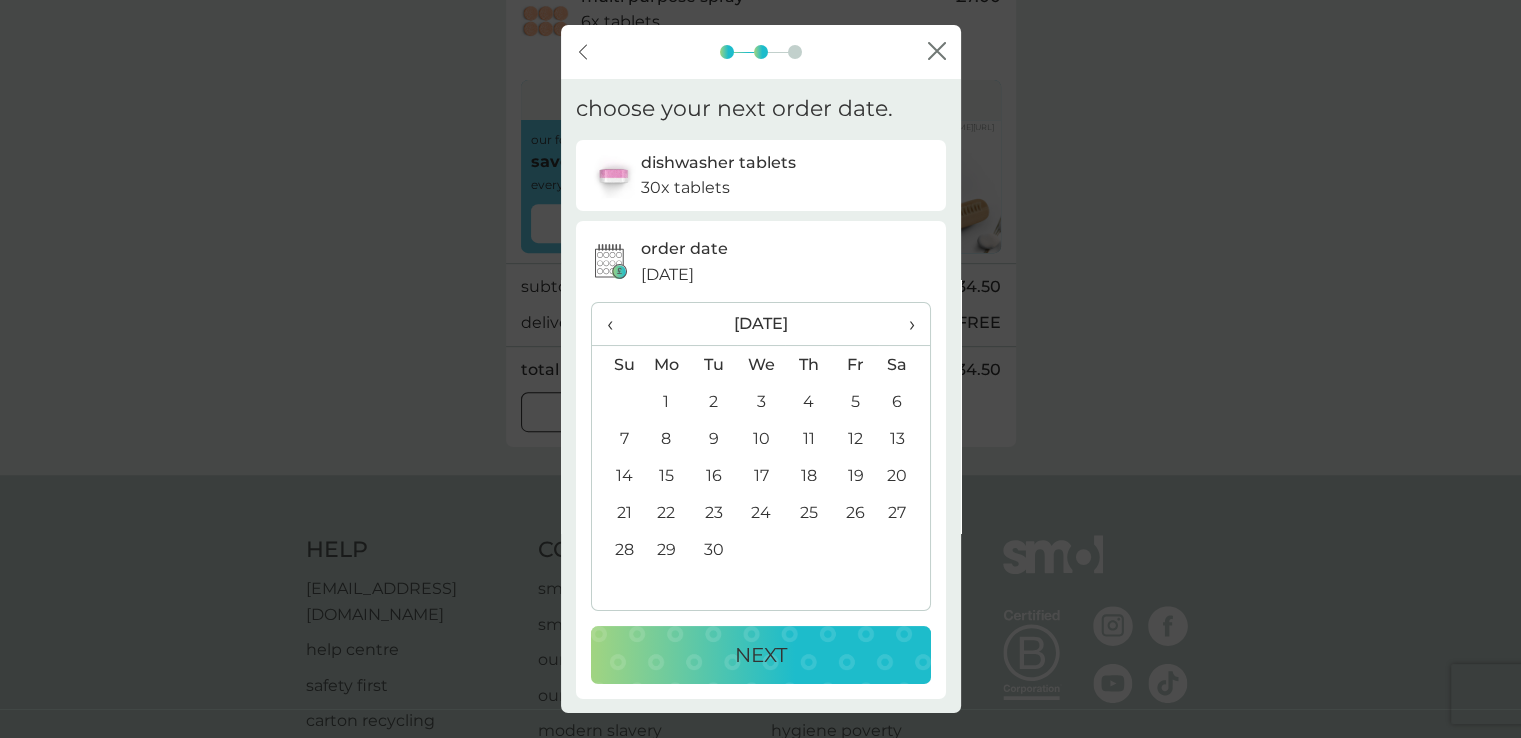 click on "›" at bounding box center [904, 324] 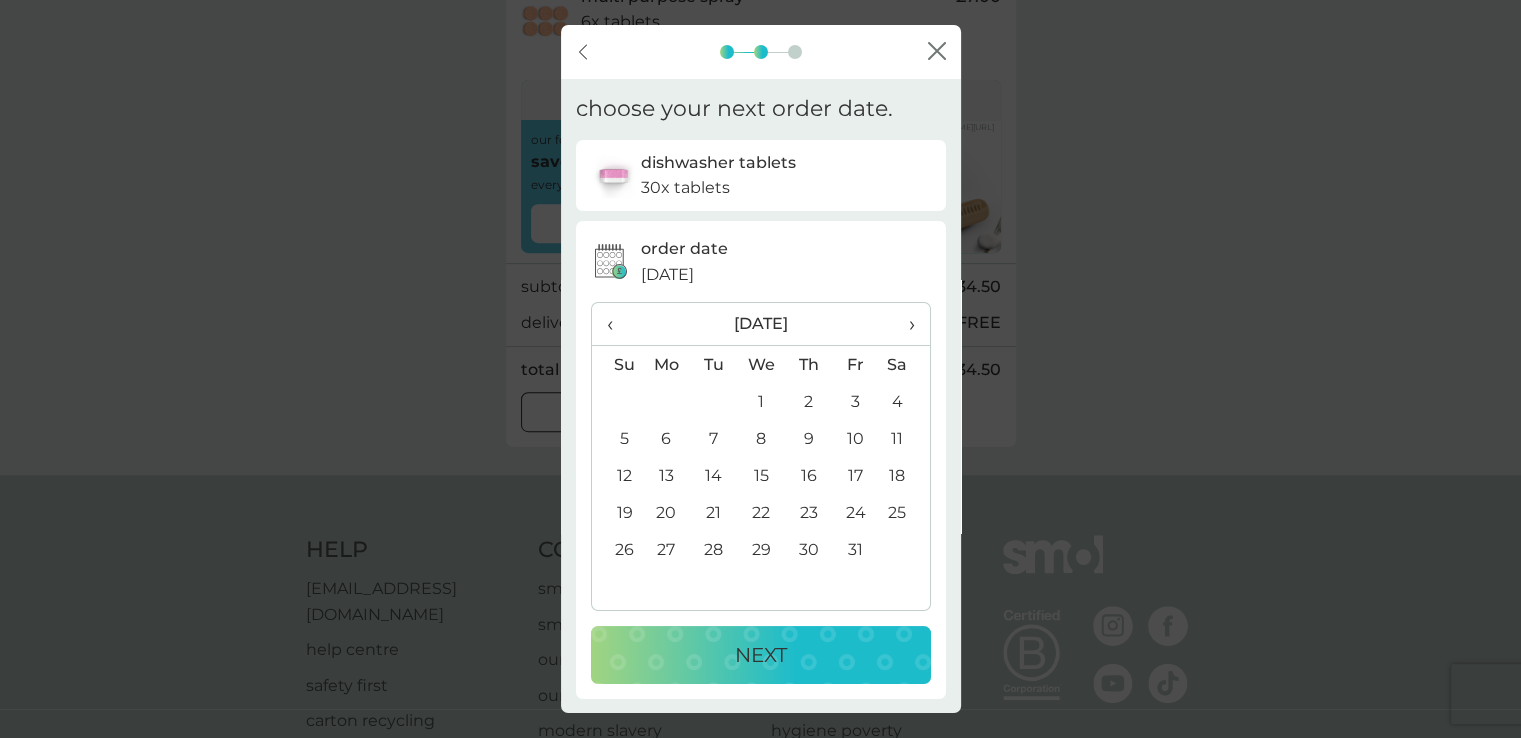 click on "15" at bounding box center (761, 475) 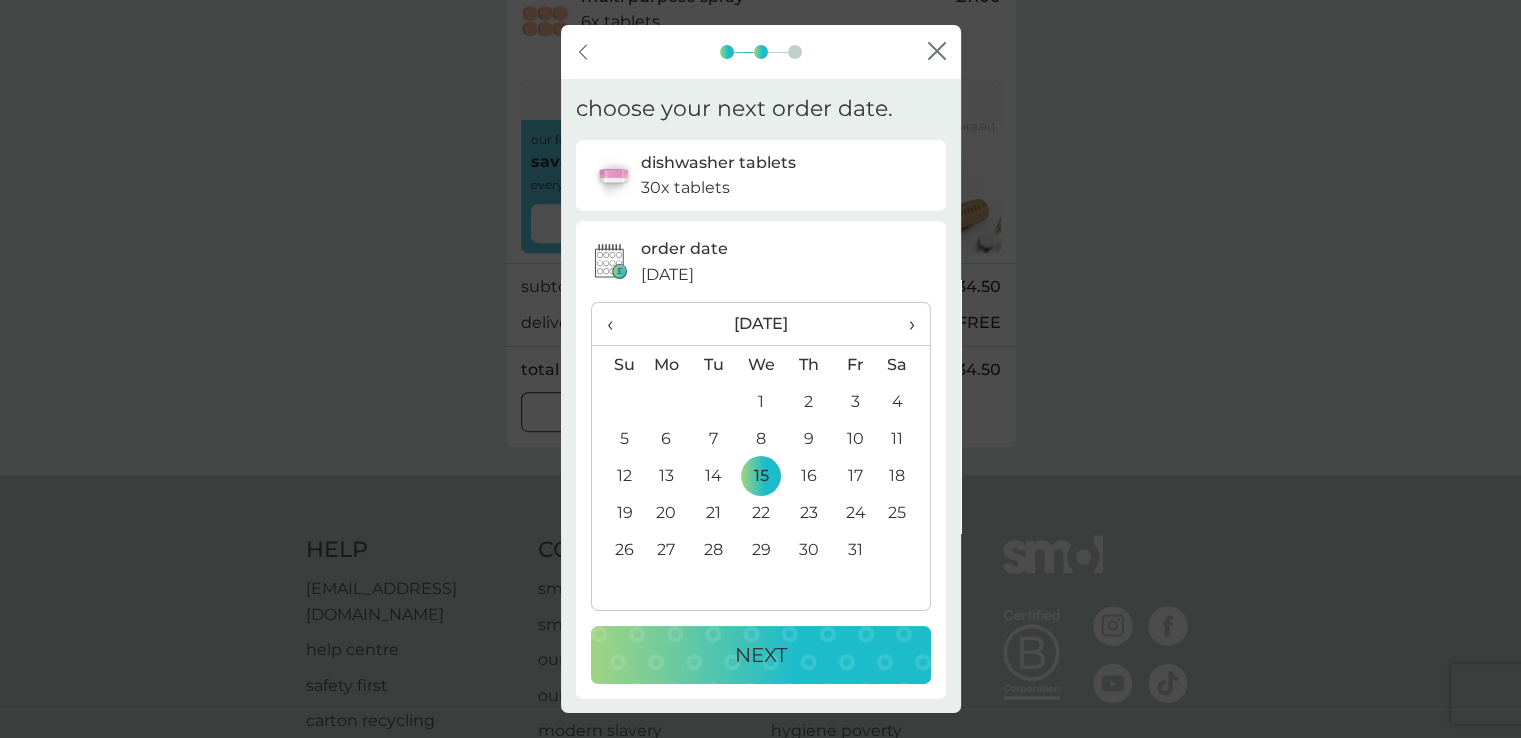 click on "NEXT" at bounding box center [761, 655] 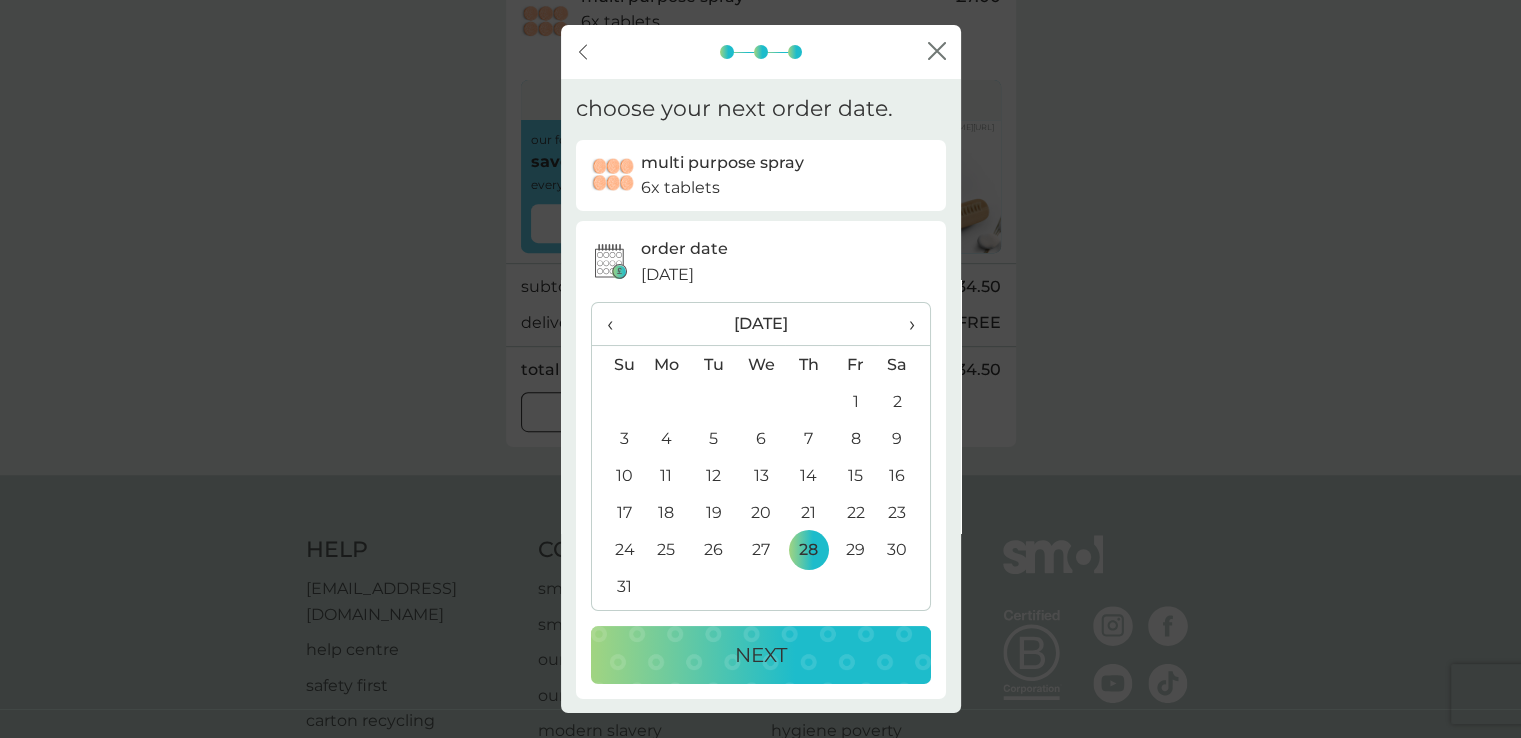 click on "›" at bounding box center [904, 324] 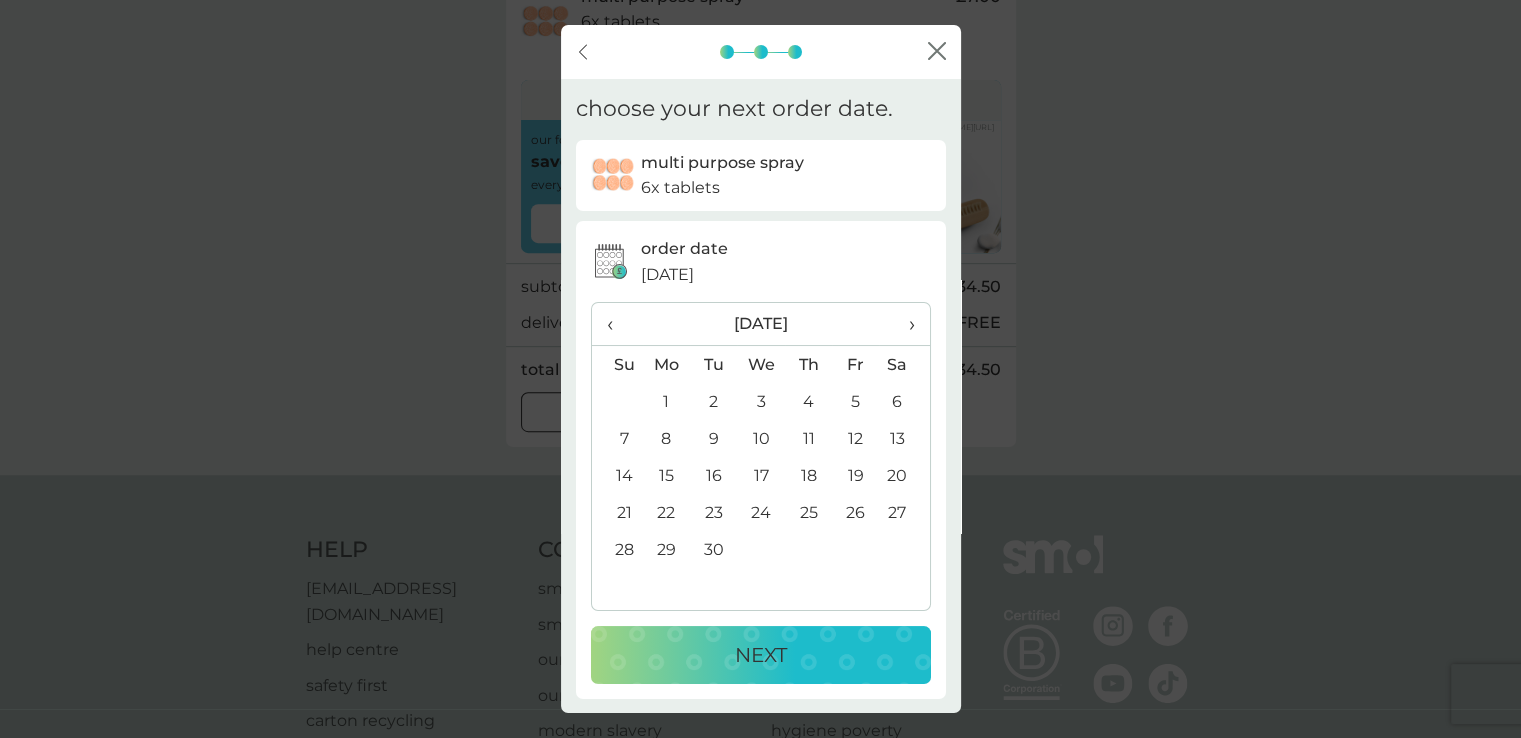 click on "›" at bounding box center (904, 324) 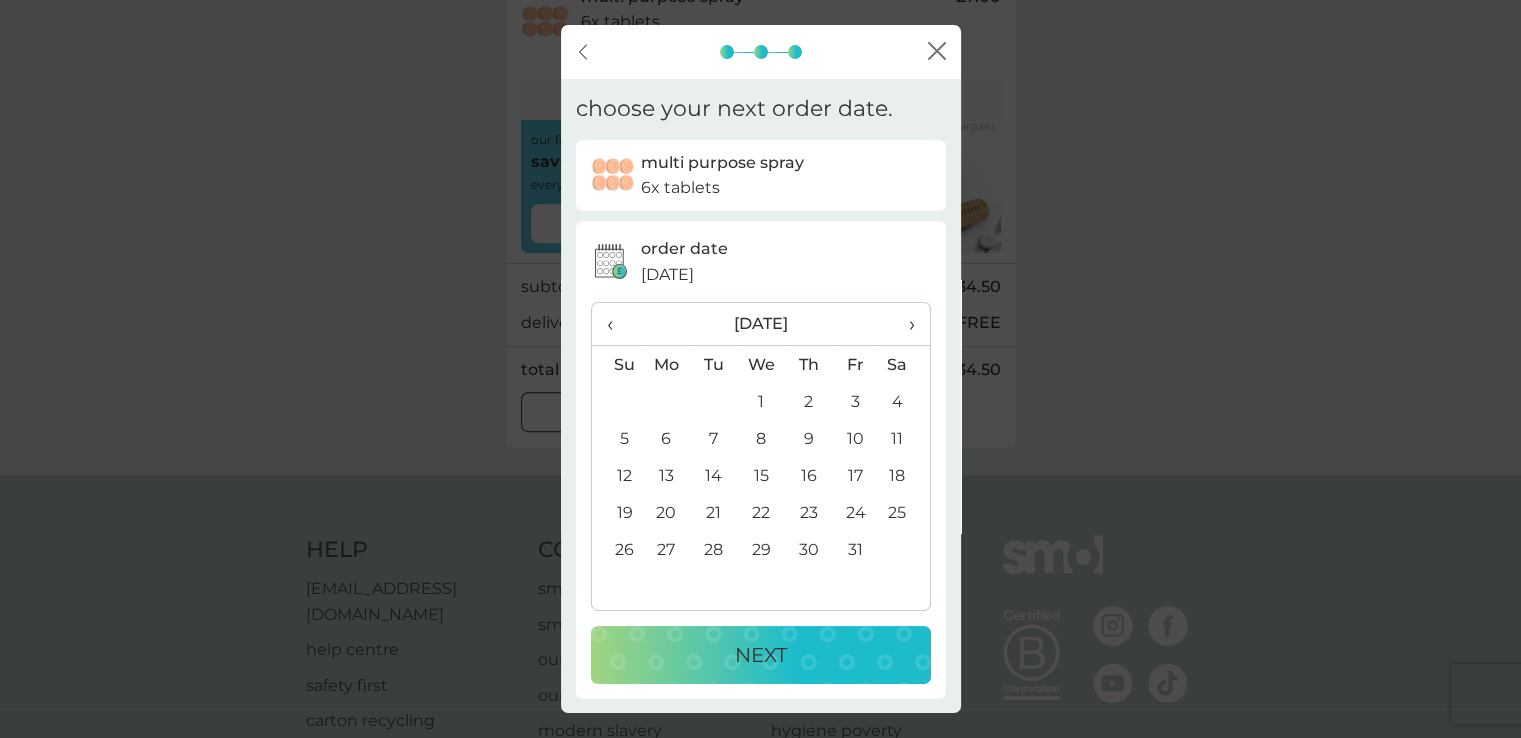 click on "›" at bounding box center [904, 324] 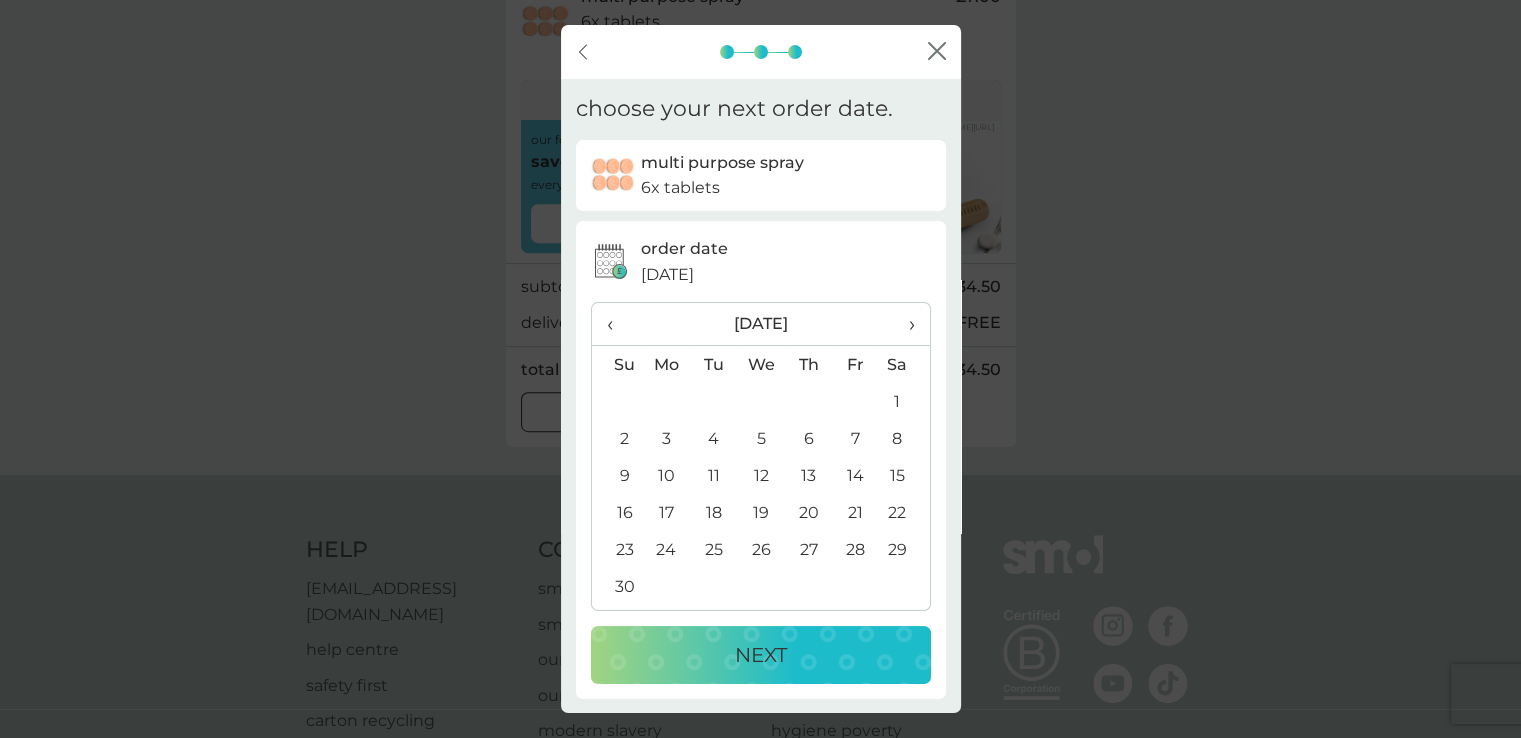 click on "›" at bounding box center [904, 324] 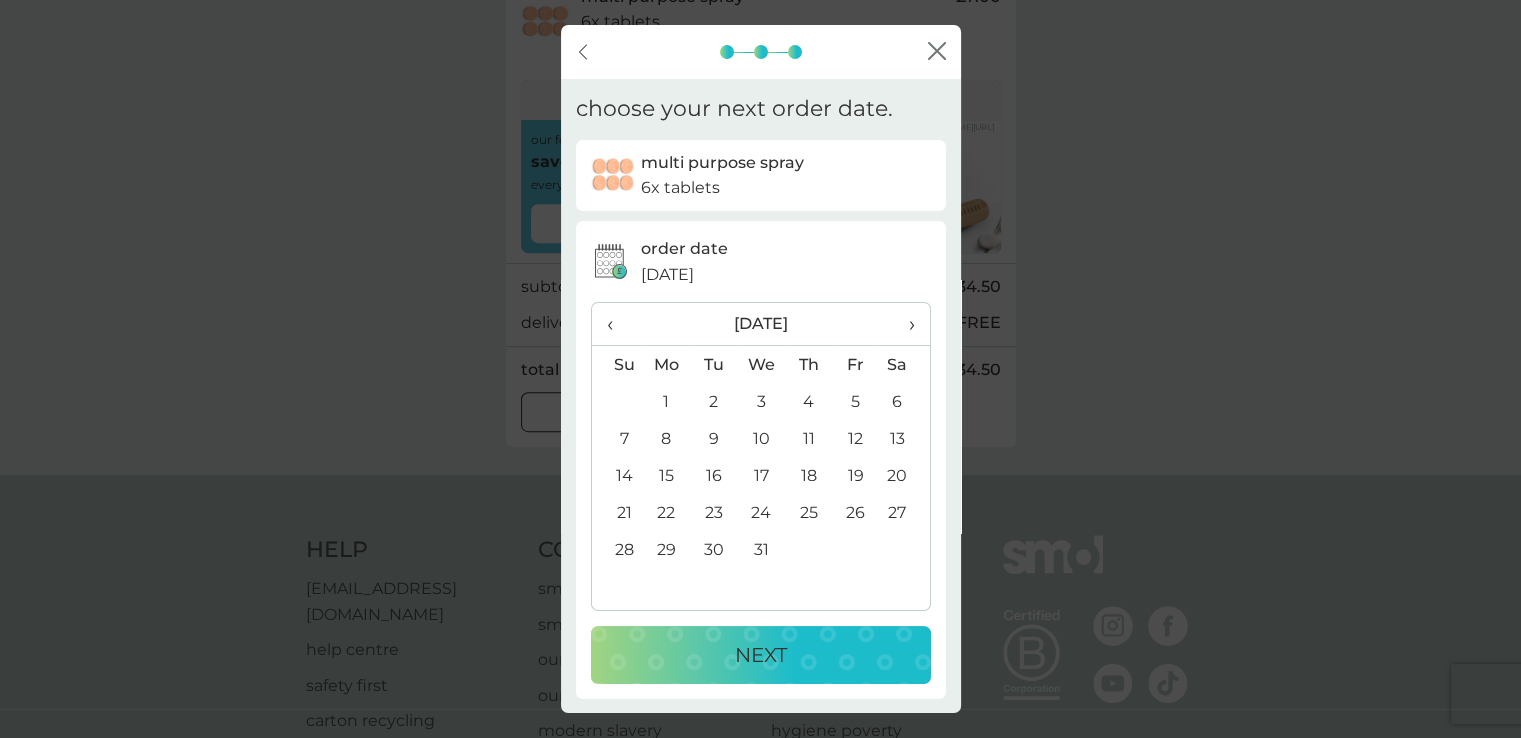 click on "›" at bounding box center [904, 324] 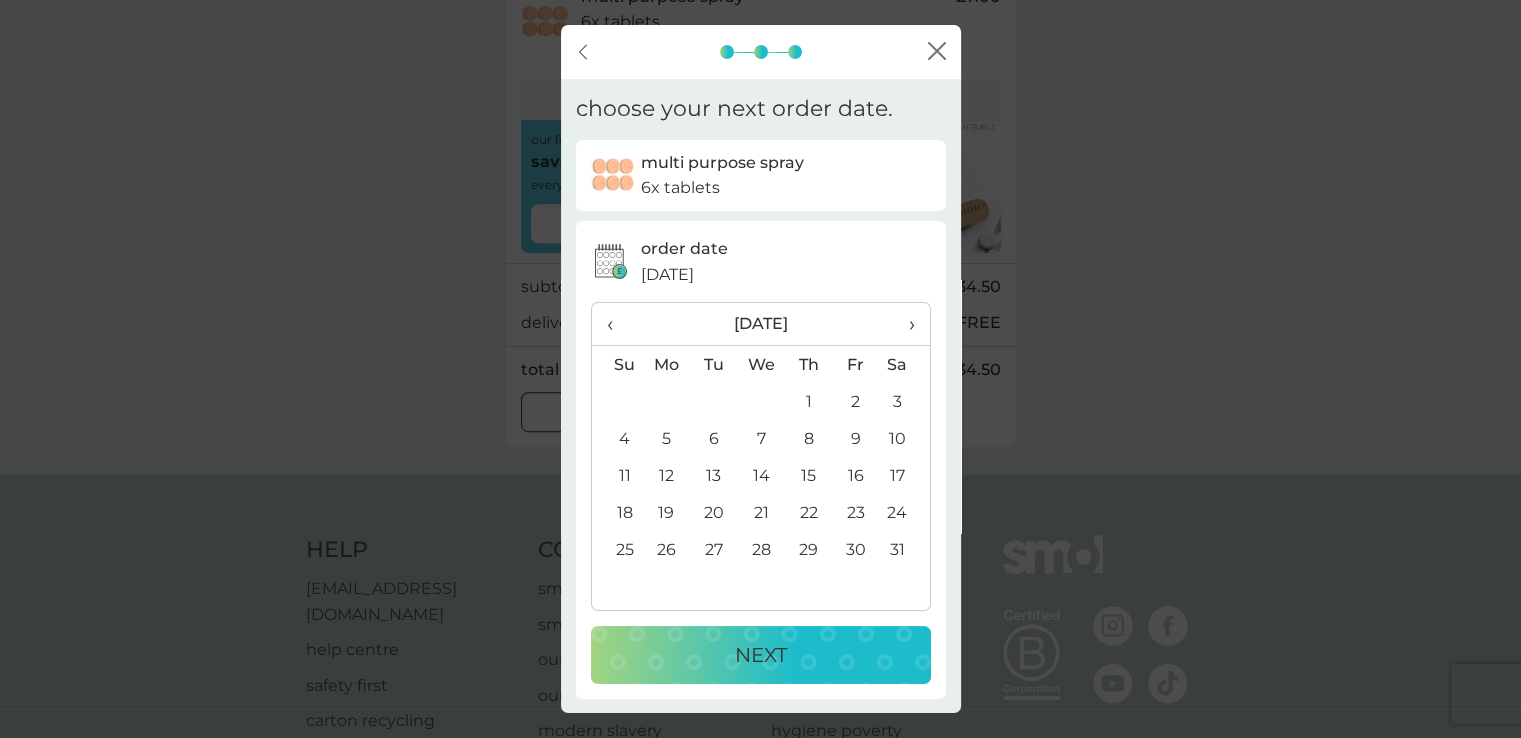 click on "14" at bounding box center [761, 475] 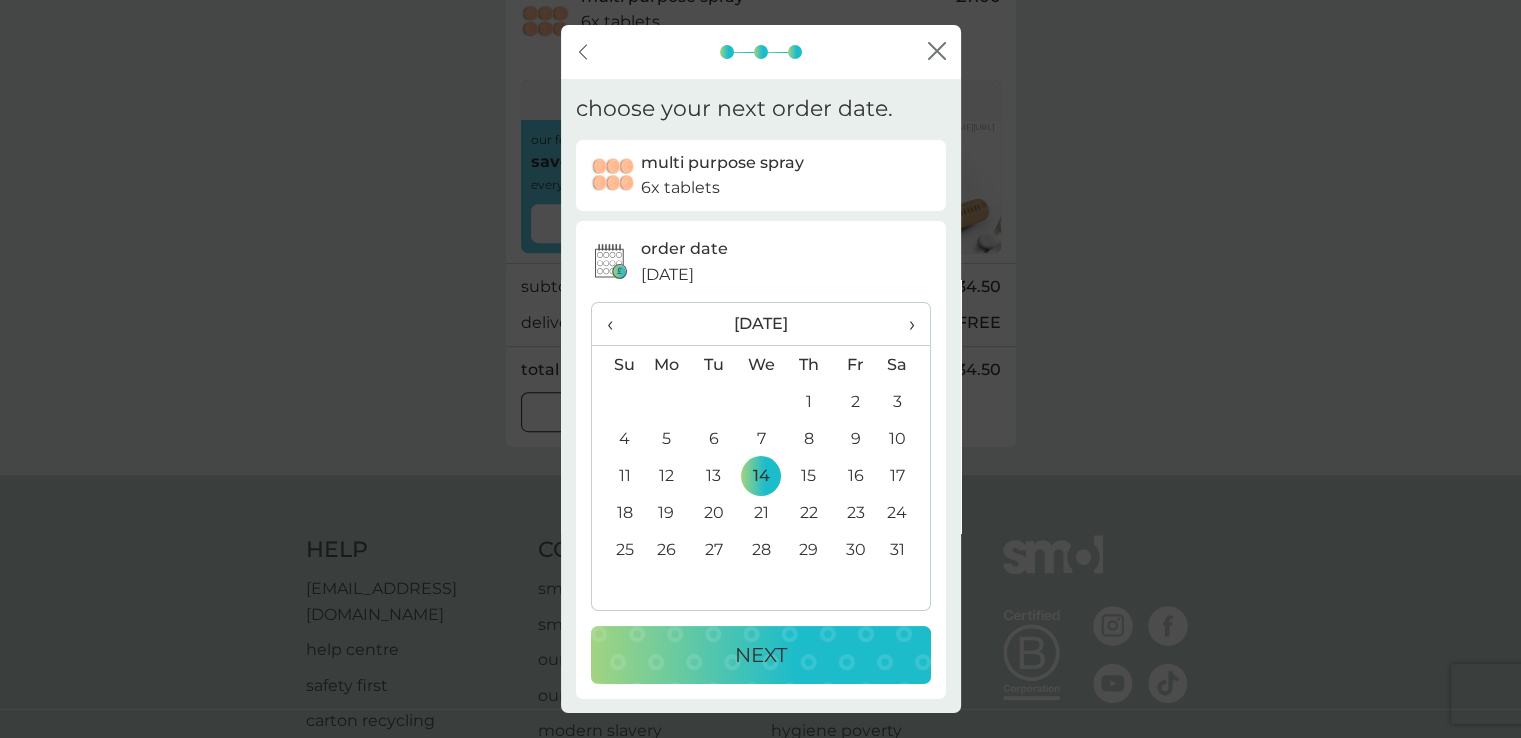 click on "NEXT" at bounding box center (761, 655) 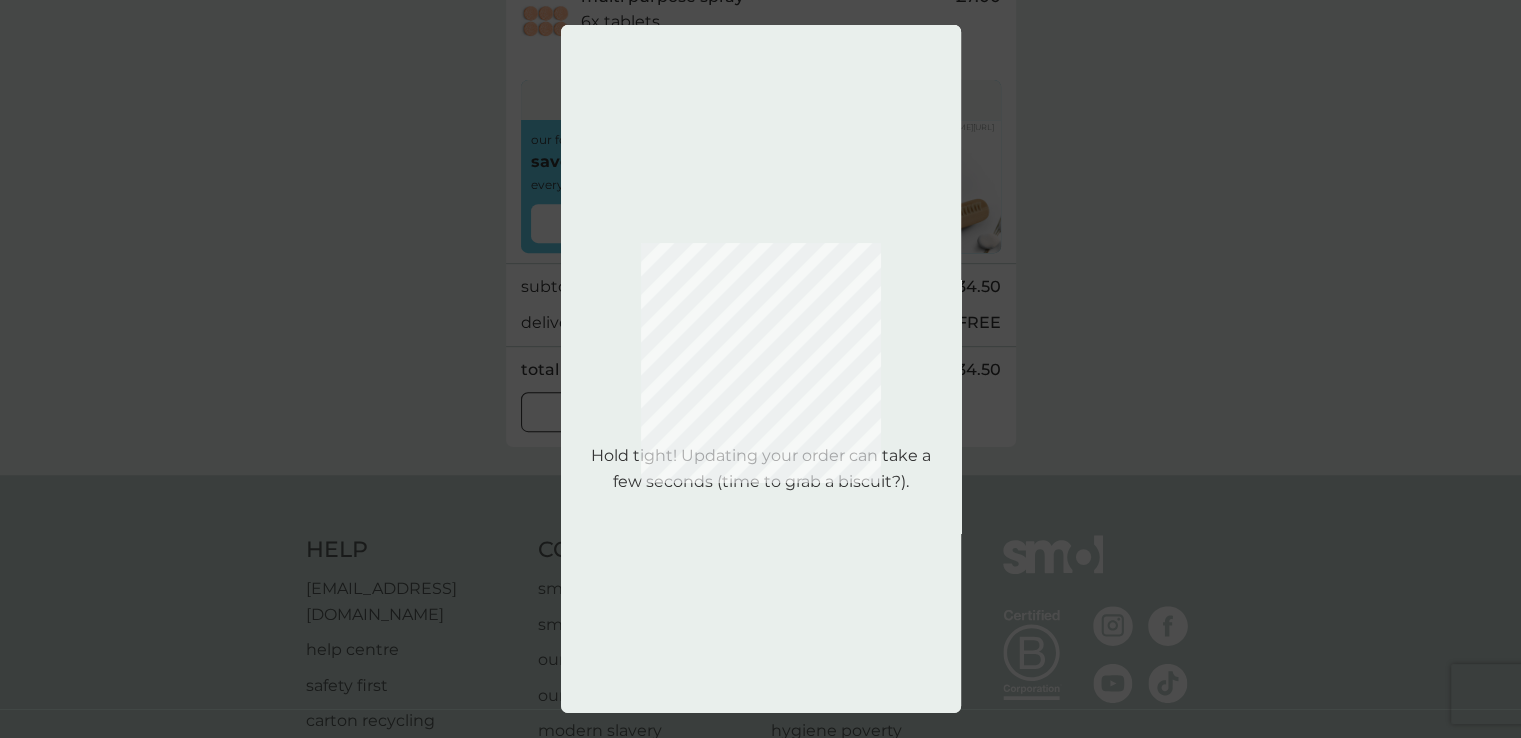 scroll, scrollTop: 0, scrollLeft: 0, axis: both 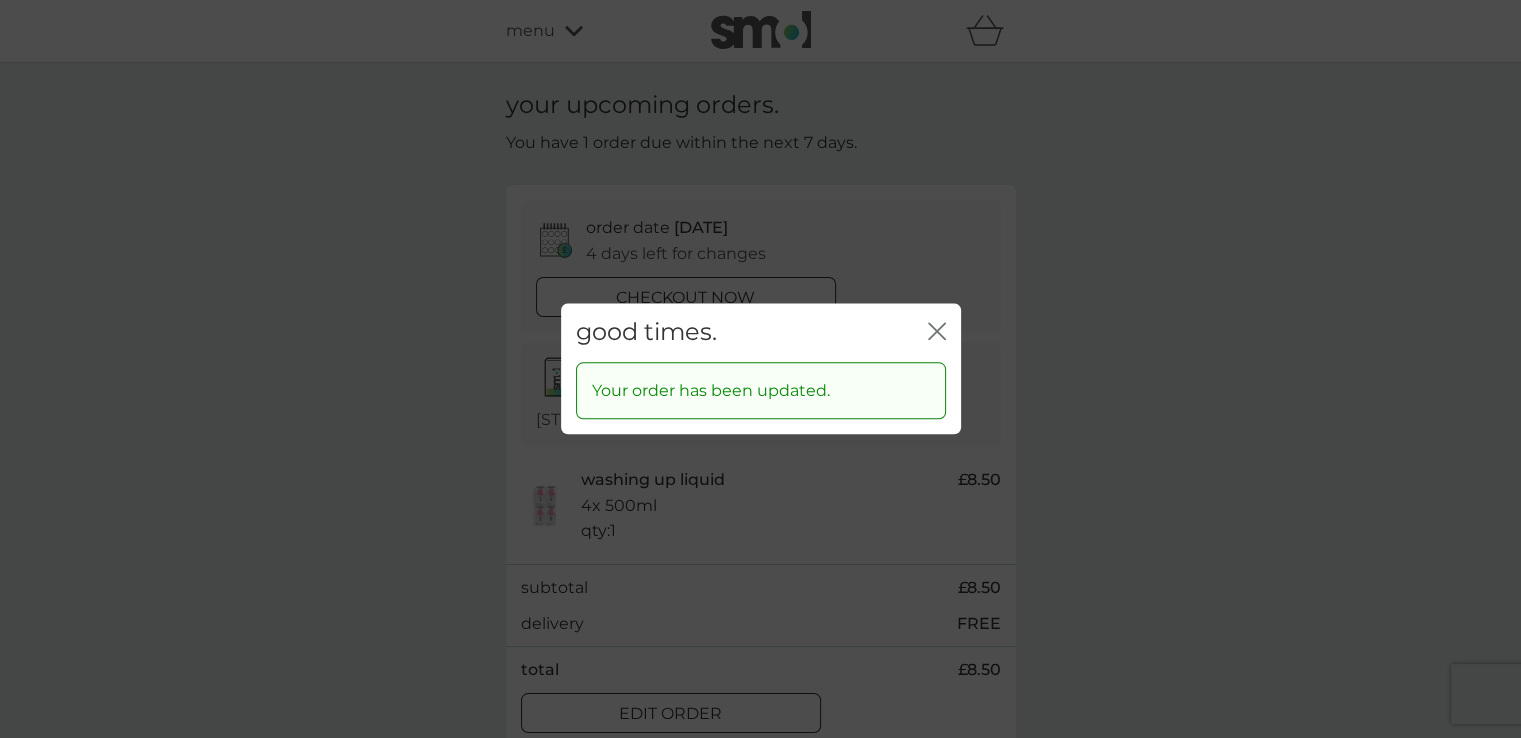 click on "good times. close" at bounding box center [761, 332] 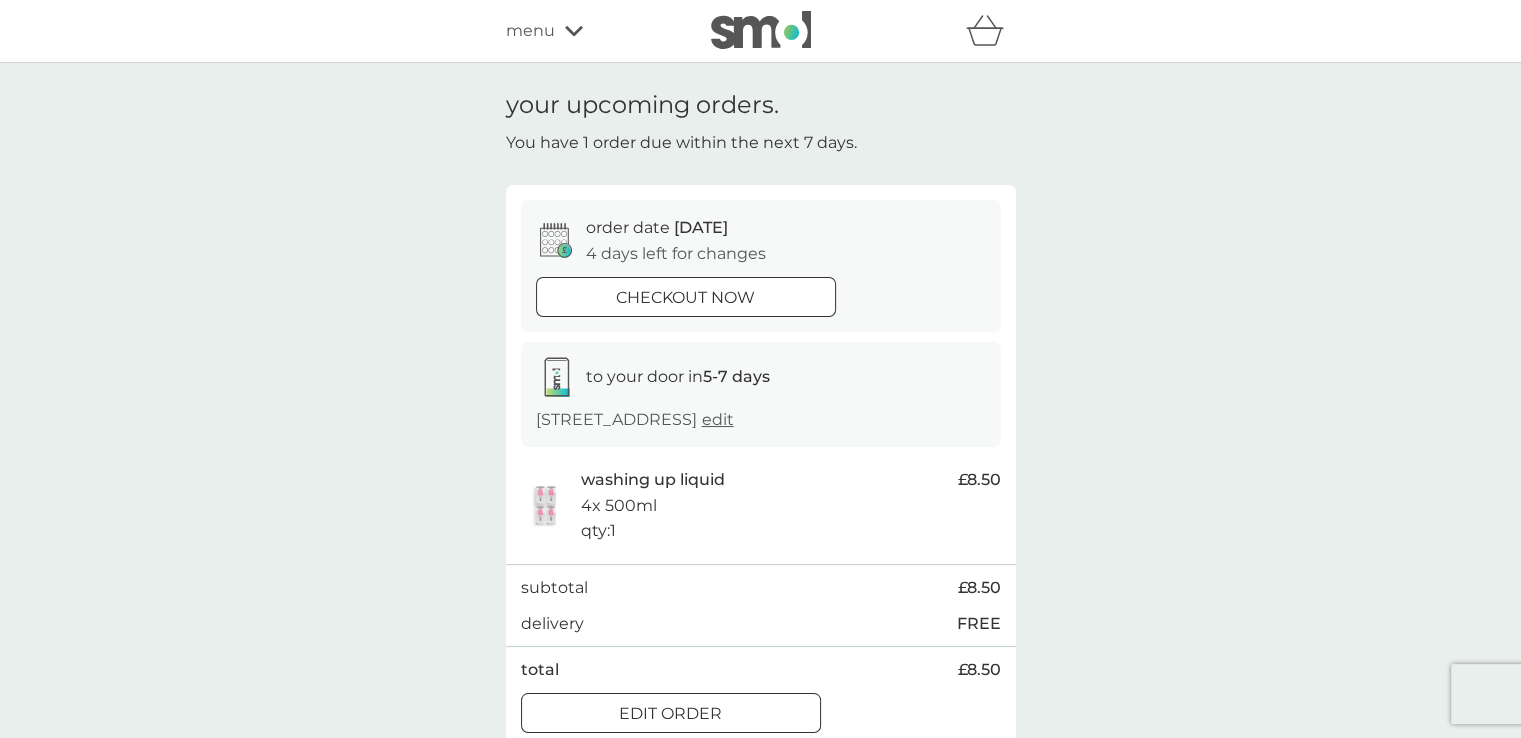 scroll, scrollTop: 0, scrollLeft: 0, axis: both 